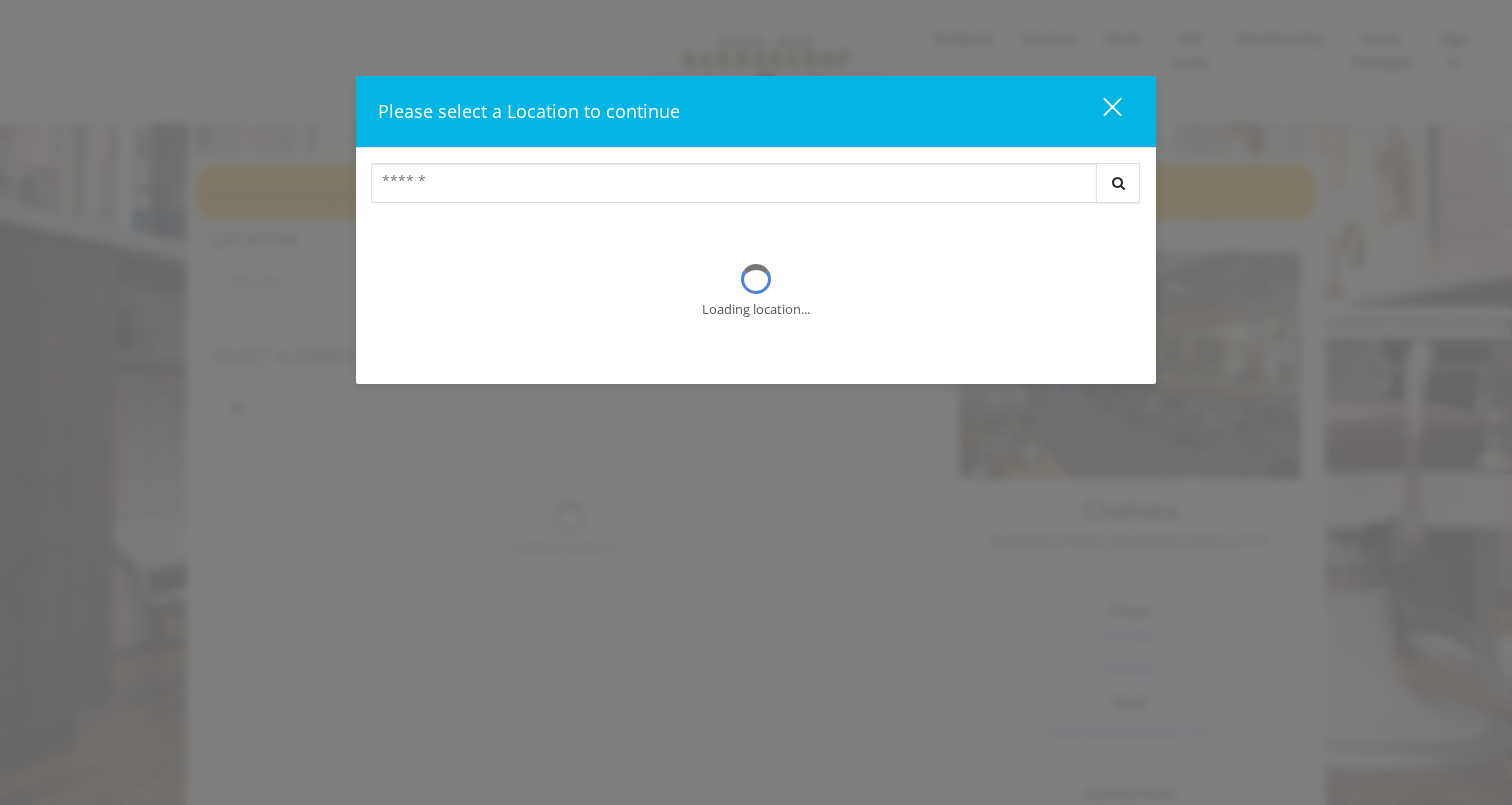 scroll, scrollTop: 0, scrollLeft: 0, axis: both 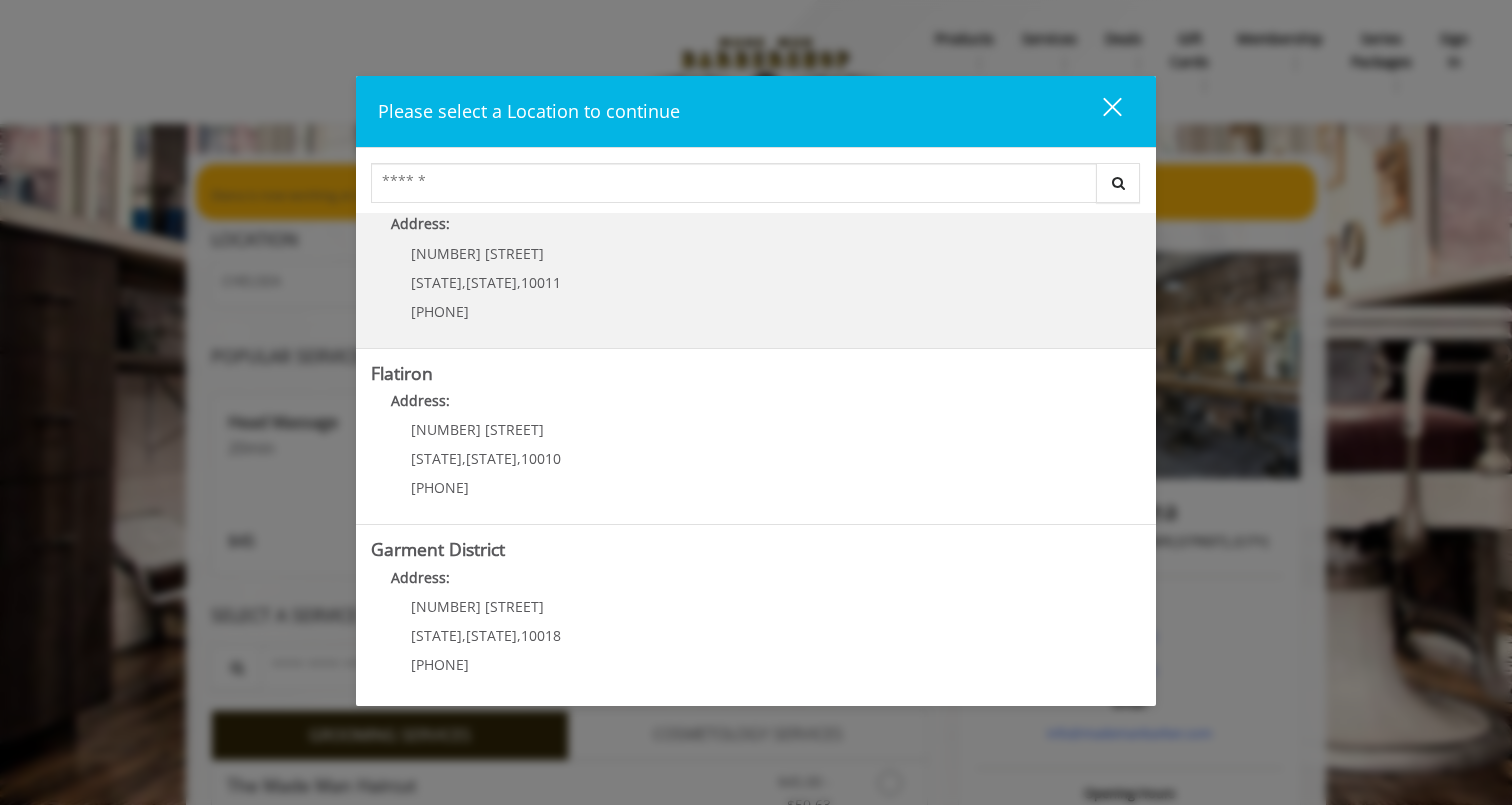 click on "Chelsea 15th Street Address: 267 W 15th St New York ,  New York ,  10011 (646) 850-0041" at bounding box center [756, 260] 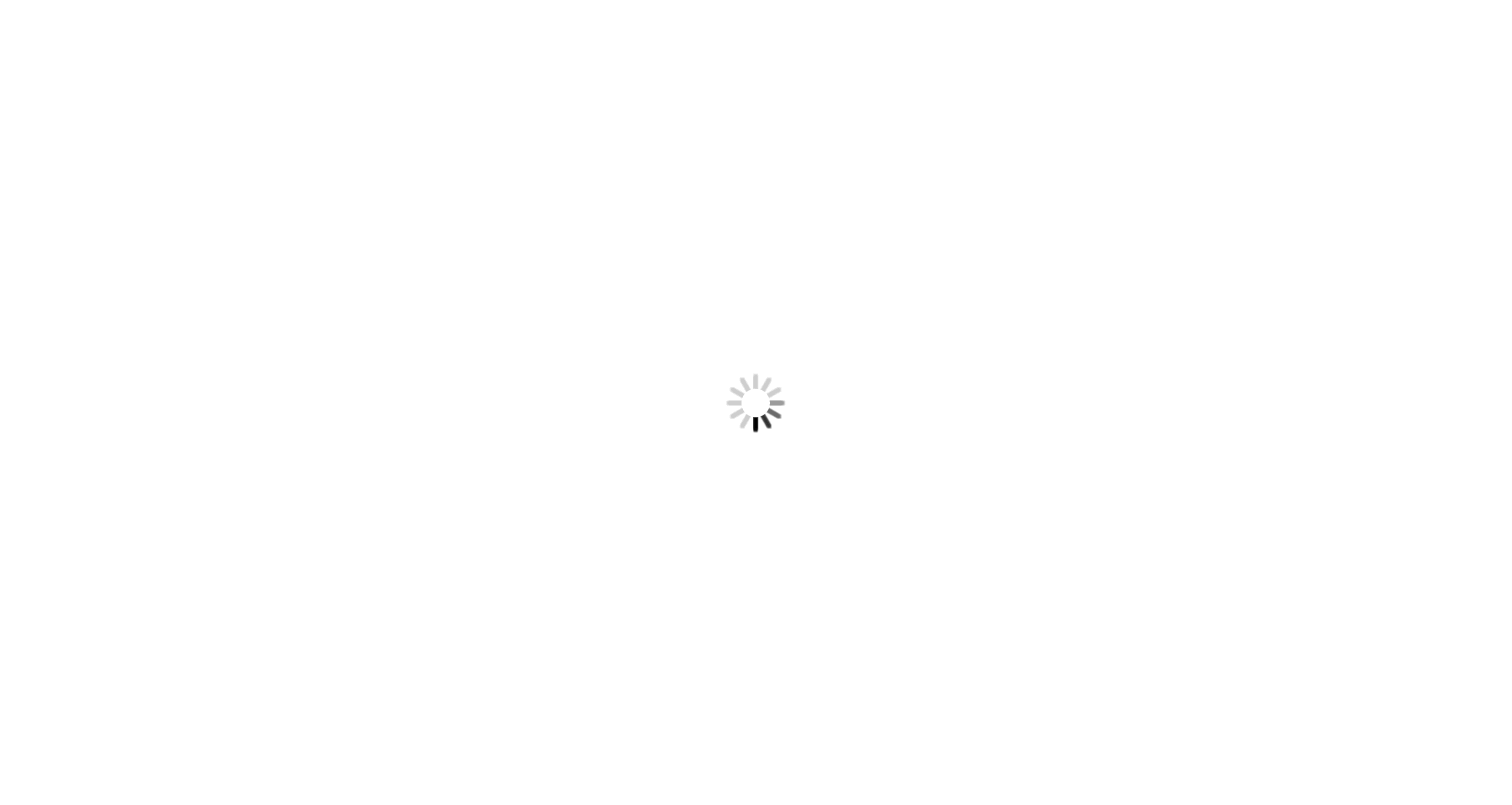 scroll, scrollTop: 0, scrollLeft: 0, axis: both 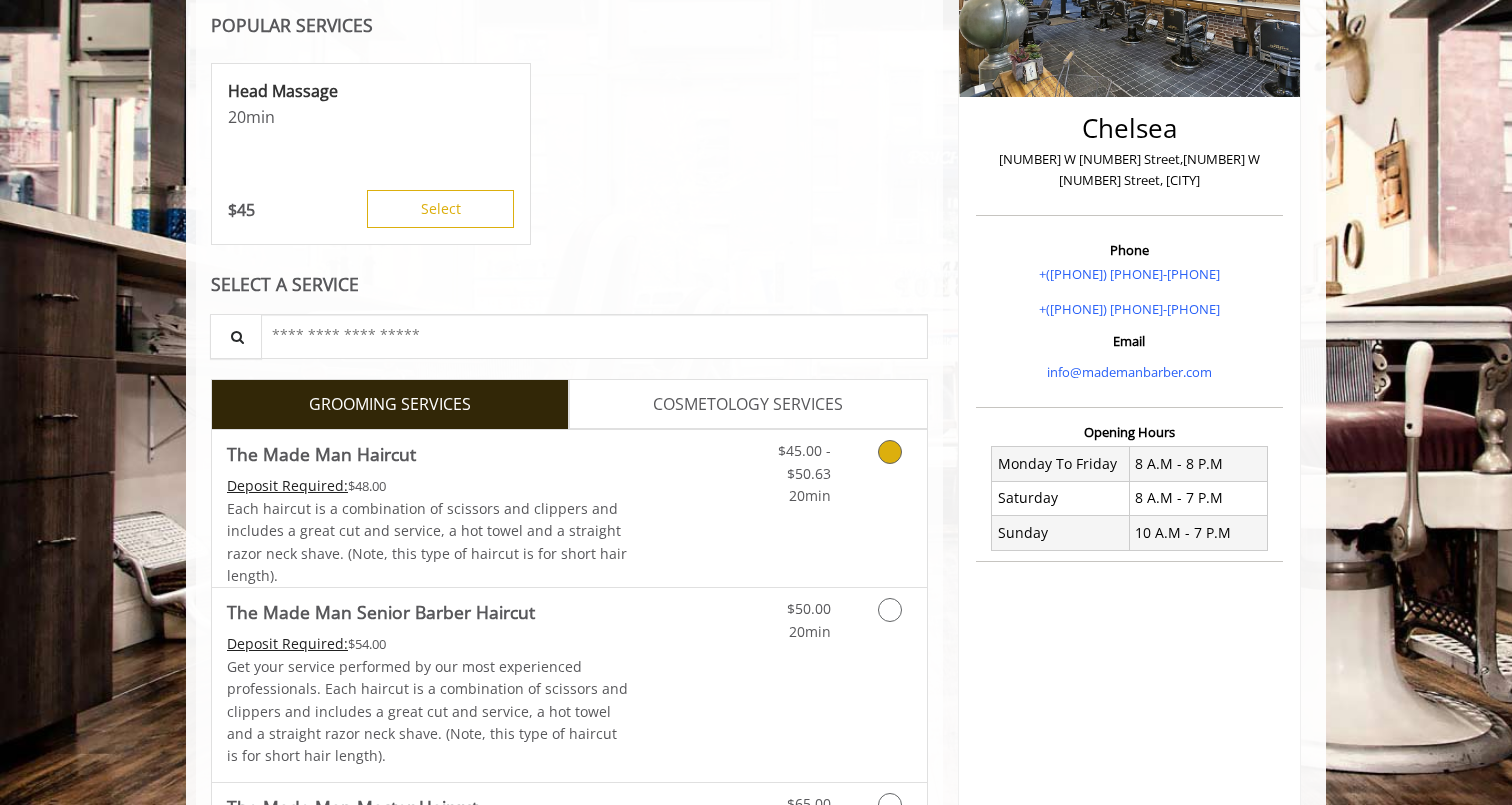 click at bounding box center (886, 468) 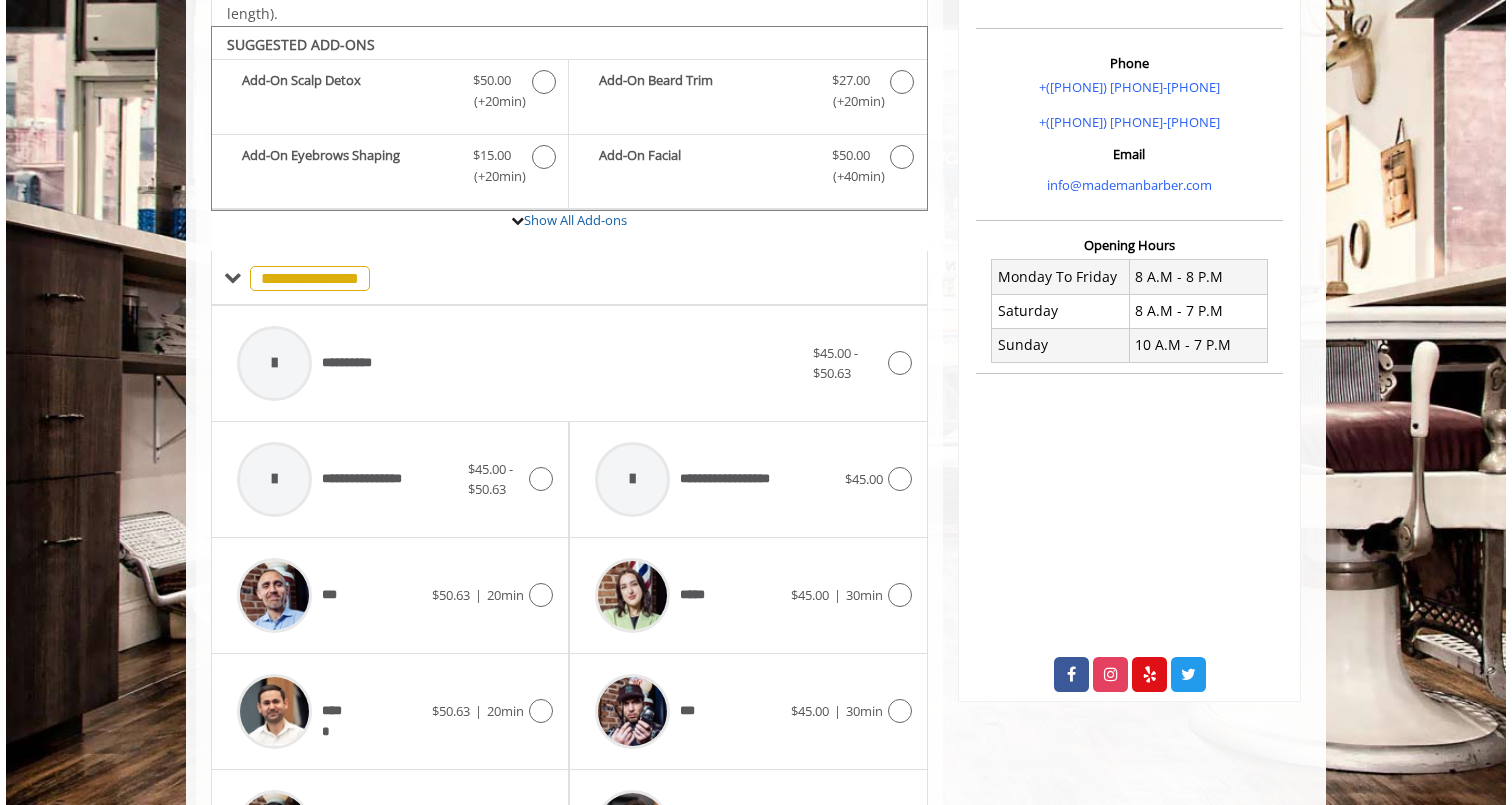 scroll, scrollTop: 0, scrollLeft: 0, axis: both 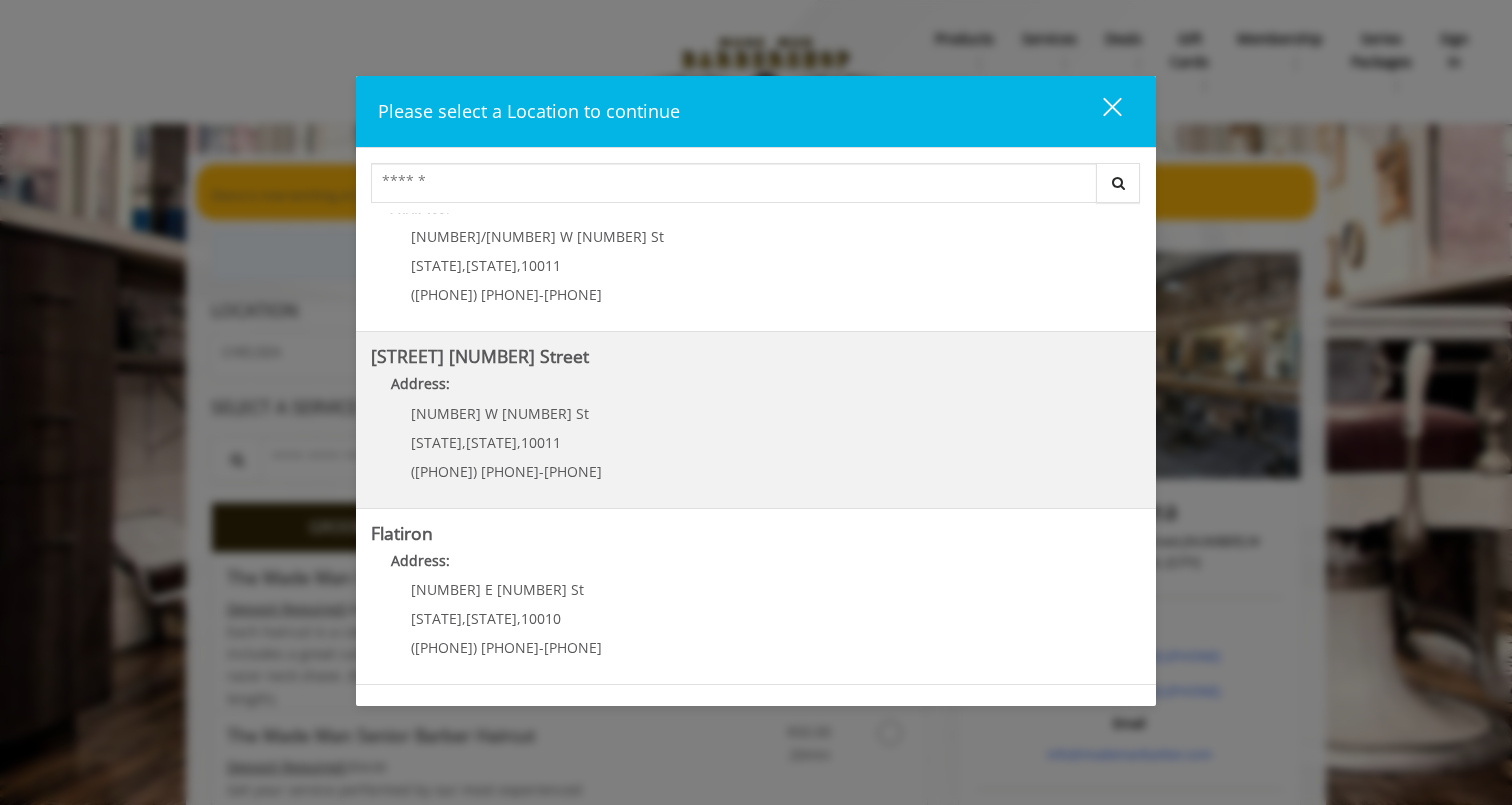 click on "10 E 23rd St" at bounding box center (506, 589) 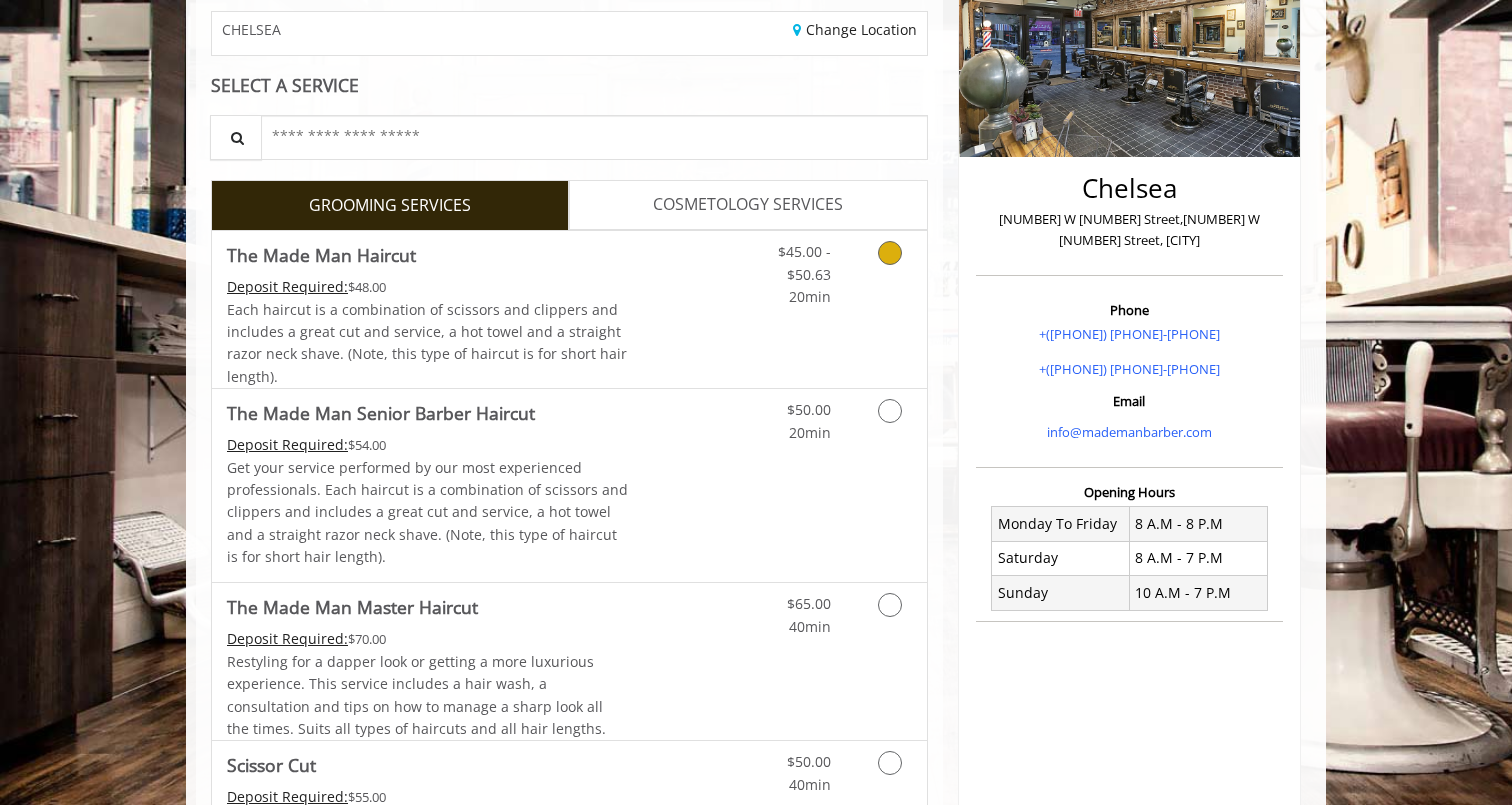 scroll, scrollTop: 363, scrollLeft: 0, axis: vertical 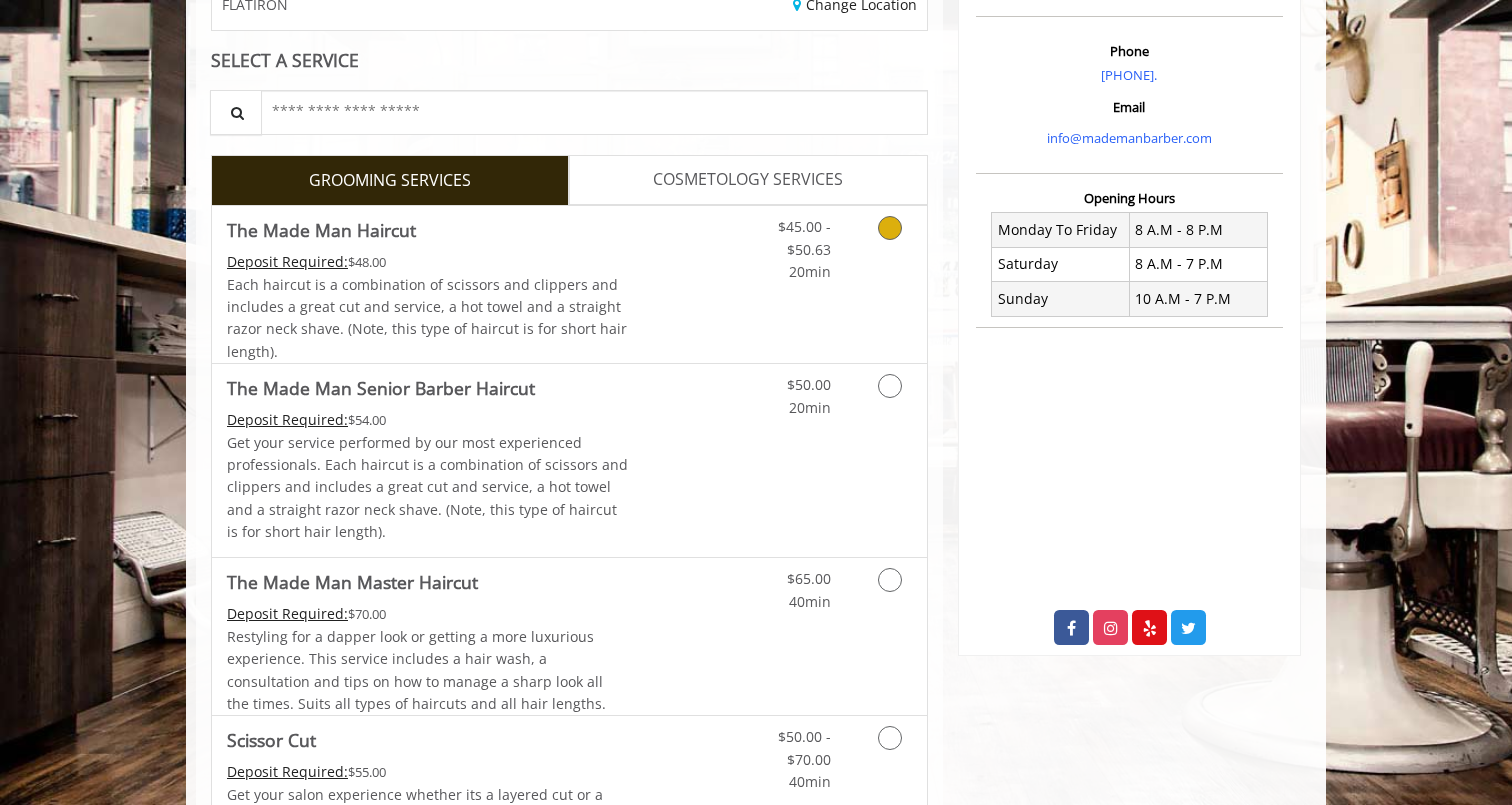 click on "Discounted Price" at bounding box center (688, 284) 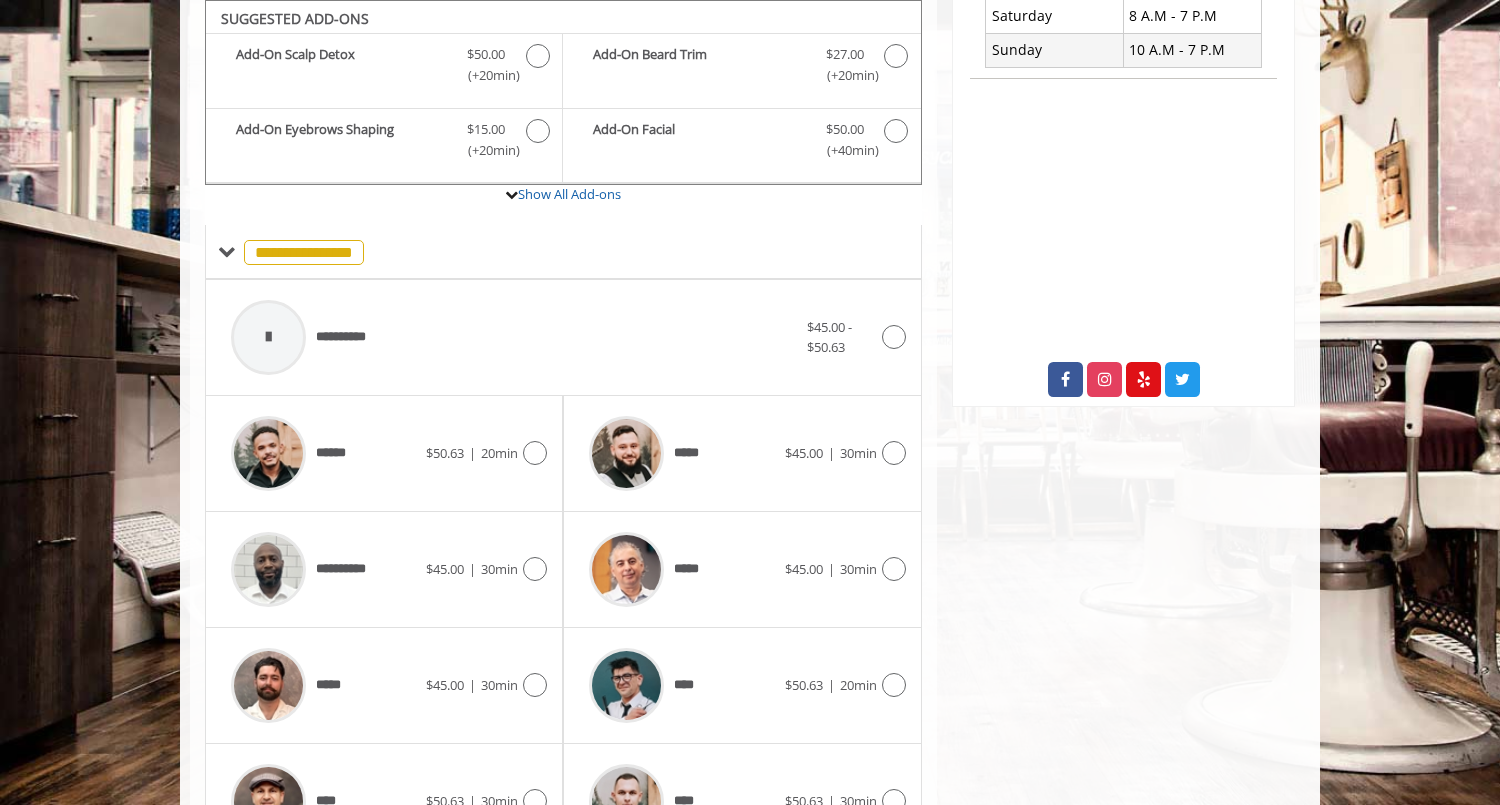 scroll, scrollTop: 835, scrollLeft: 0, axis: vertical 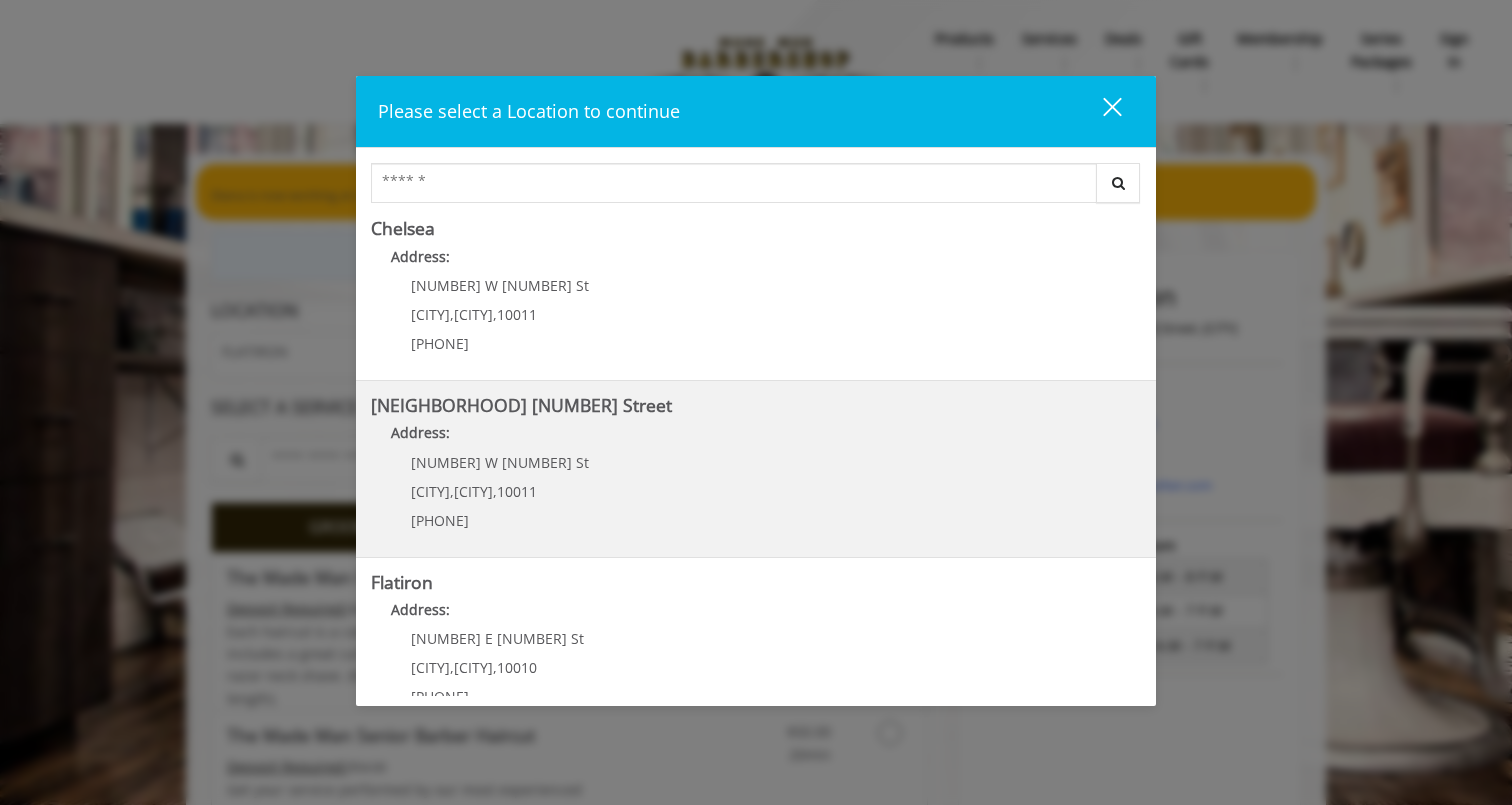 click on "Address:" at bounding box center [756, 438] 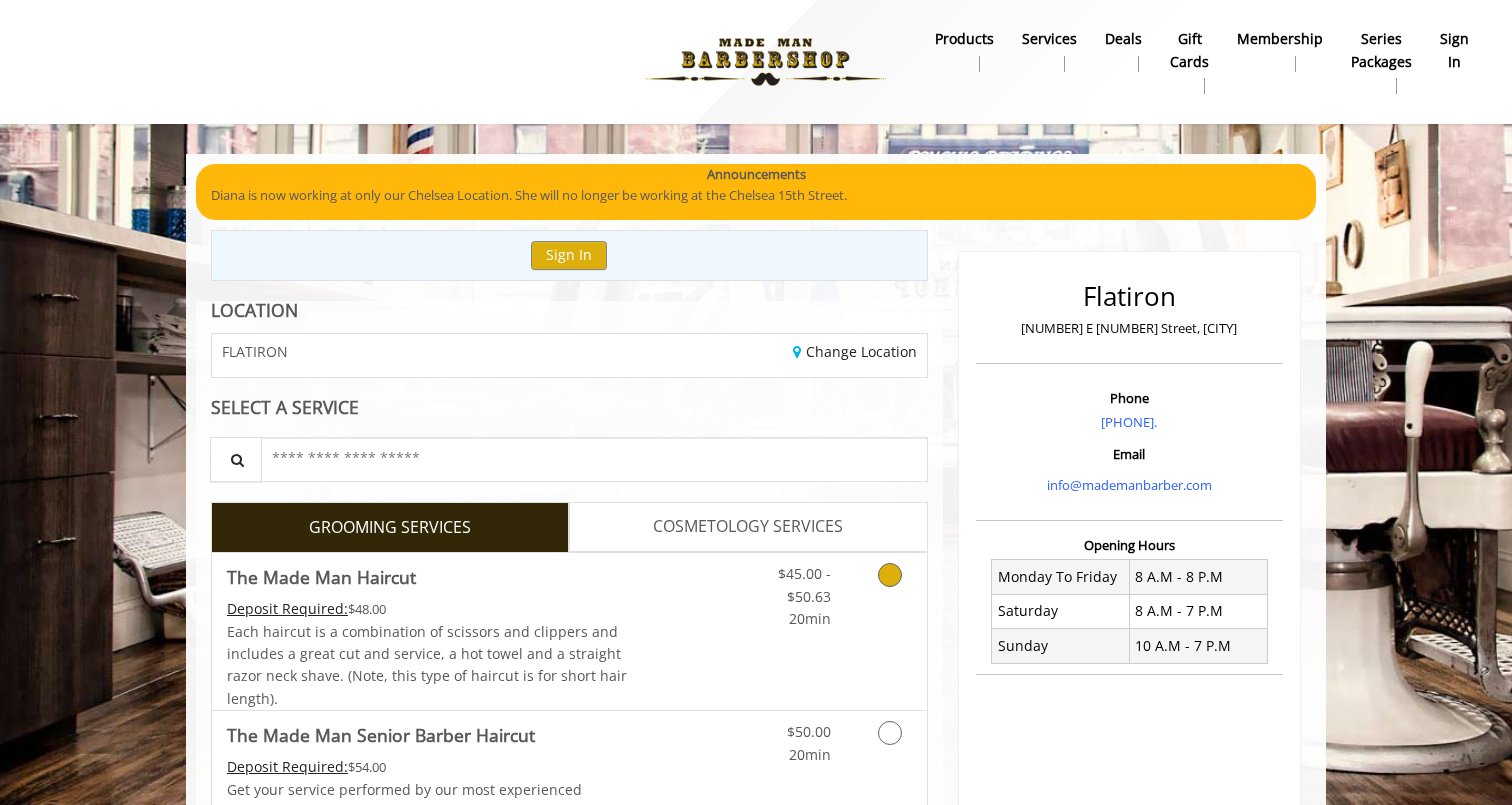 scroll, scrollTop: 92, scrollLeft: 0, axis: vertical 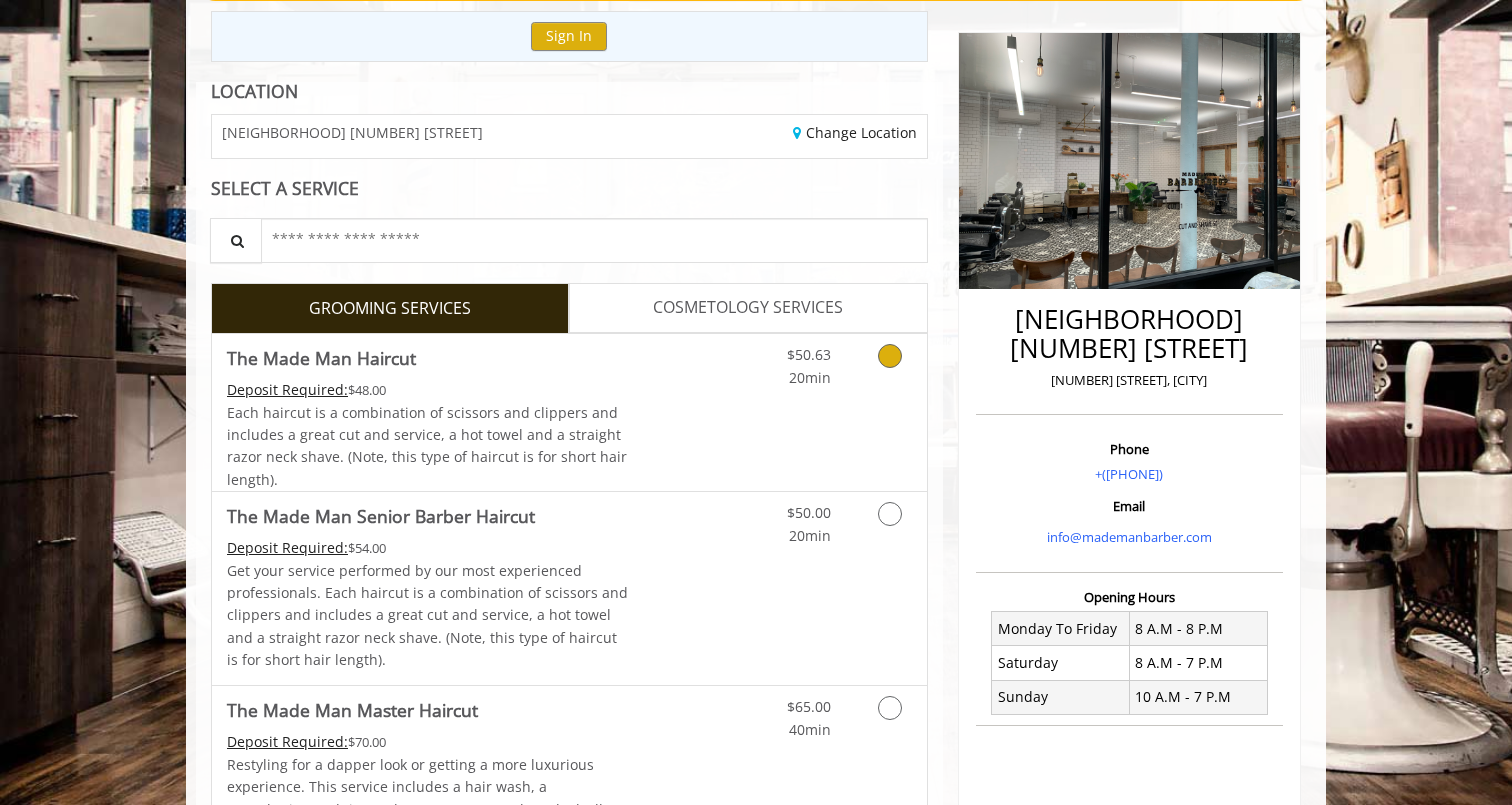 click on "Discounted Price" at bounding box center [688, 412] 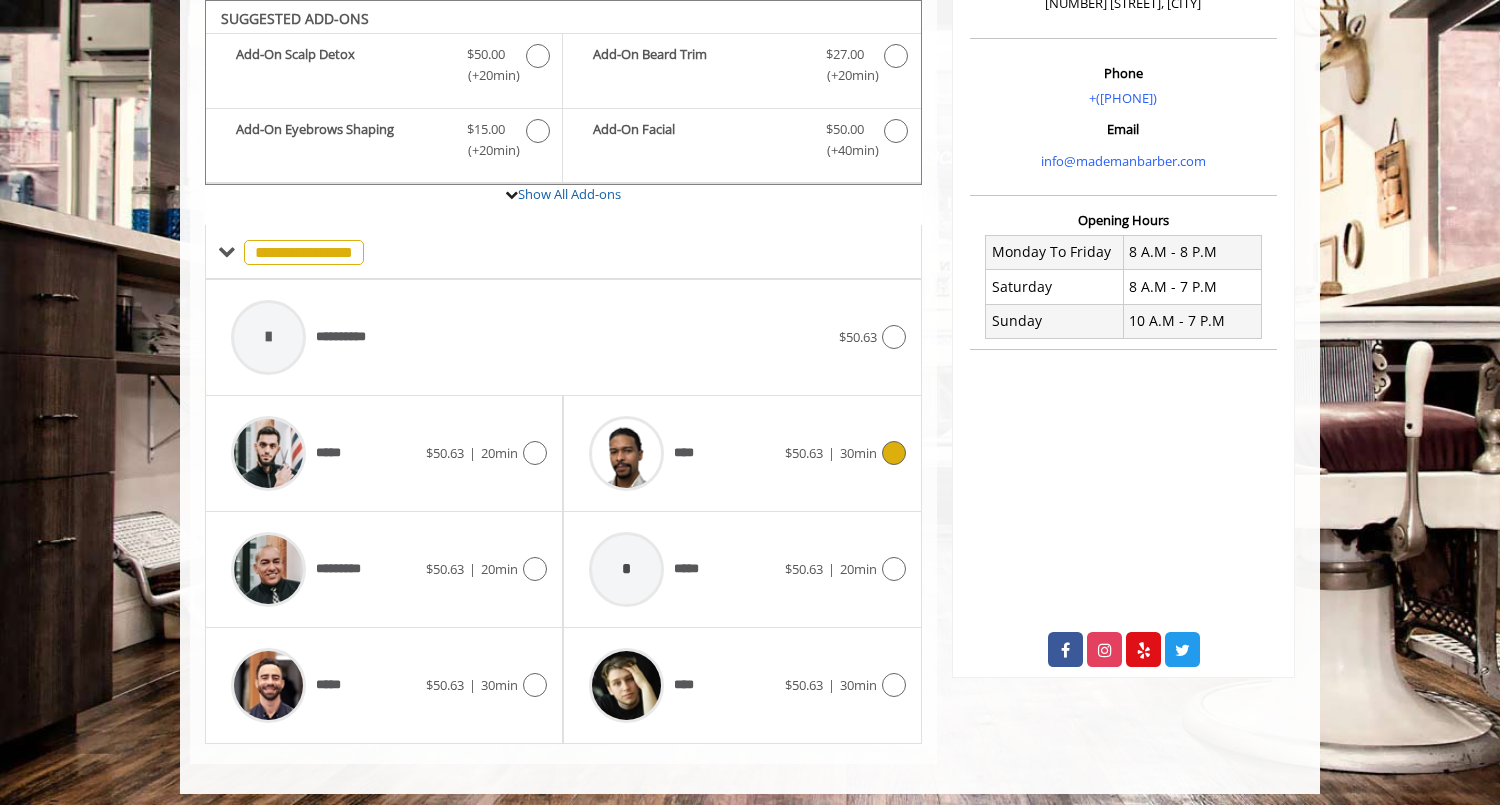 scroll, scrollTop: 603, scrollLeft: 0, axis: vertical 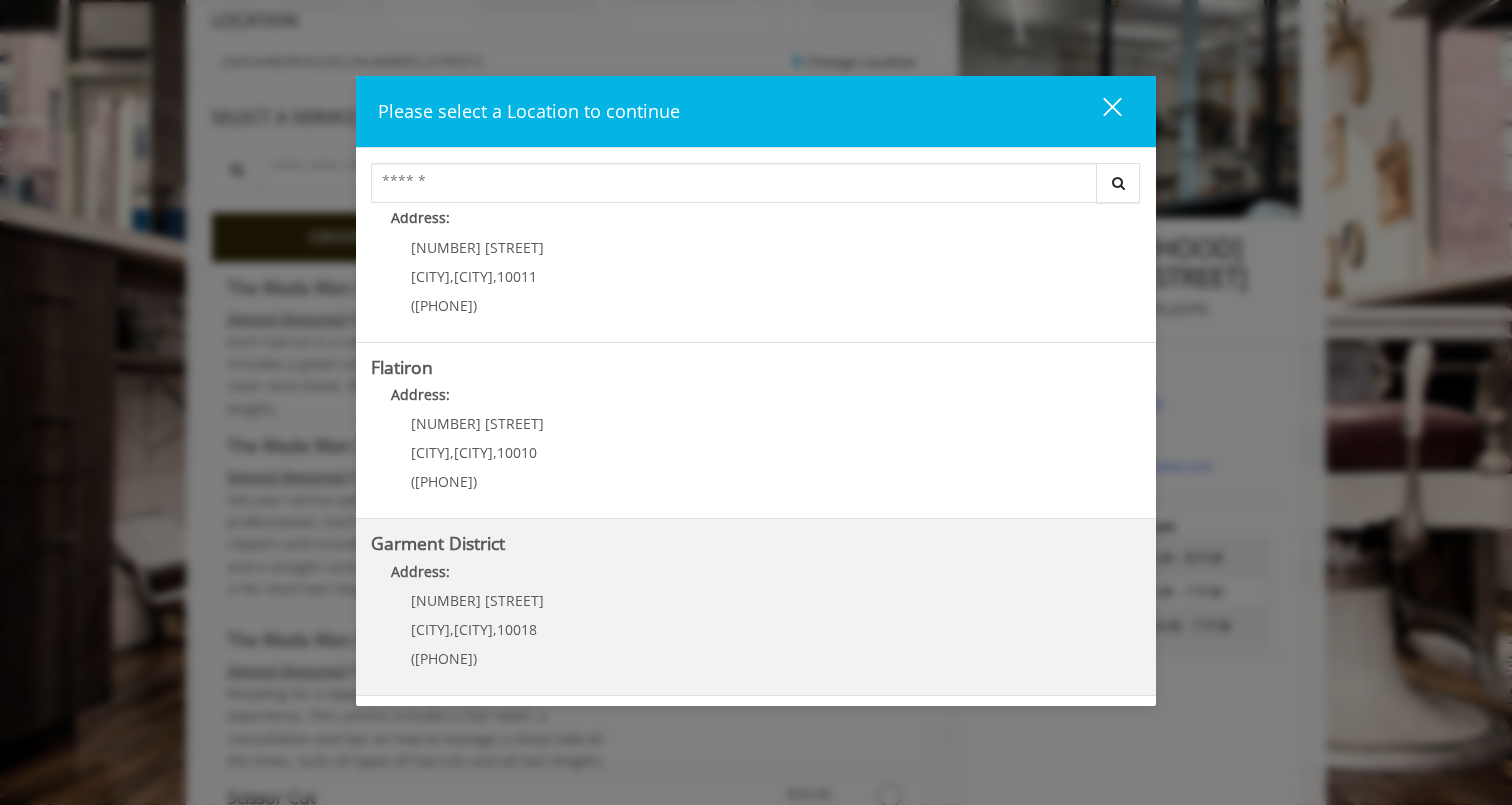click on "[NUMBER] [STREET]" at bounding box center [477, 600] 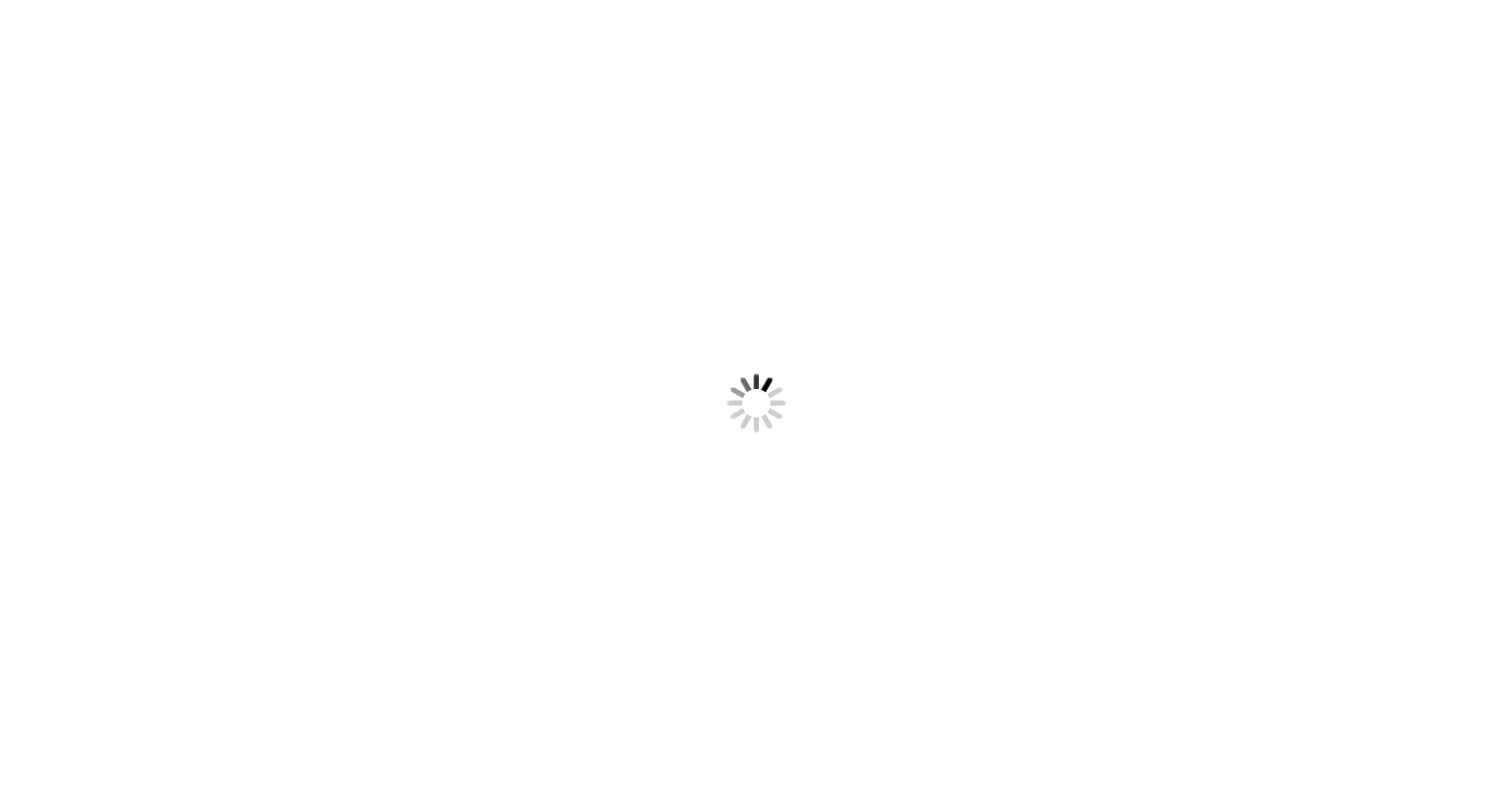 scroll, scrollTop: 0, scrollLeft: 0, axis: both 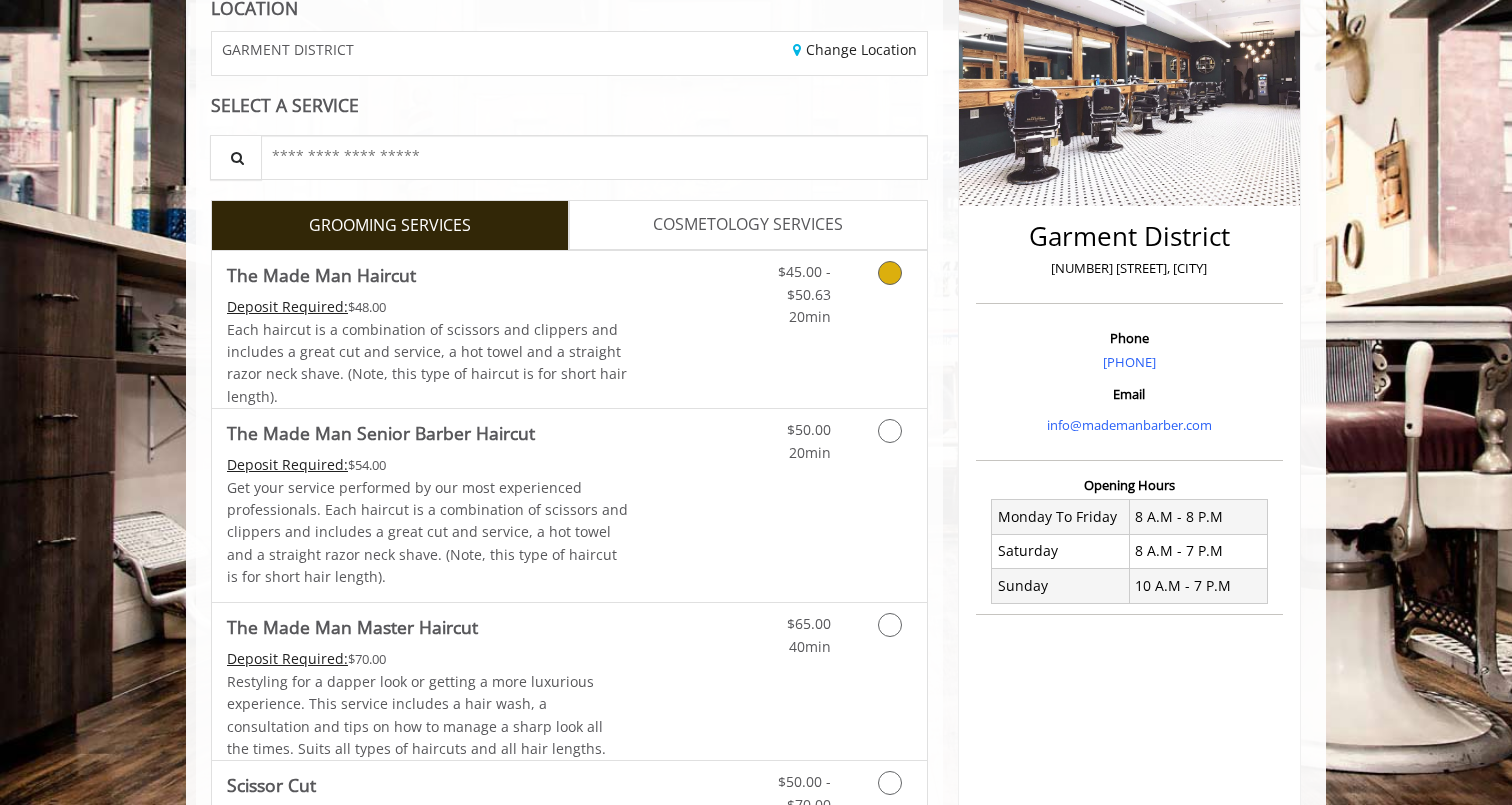 click on "Discounted Price" at bounding box center [688, 329] 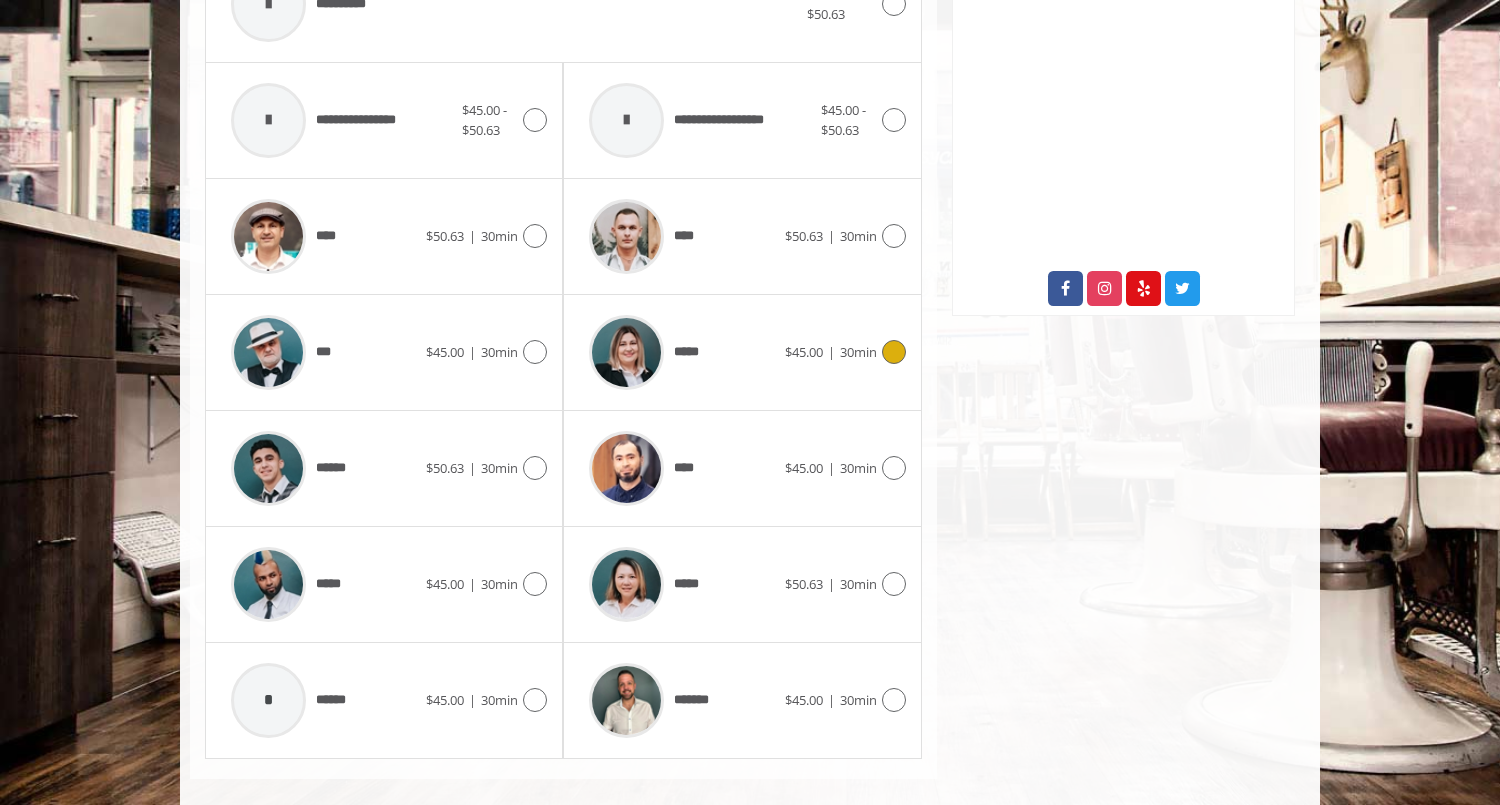 scroll, scrollTop: 951, scrollLeft: 0, axis: vertical 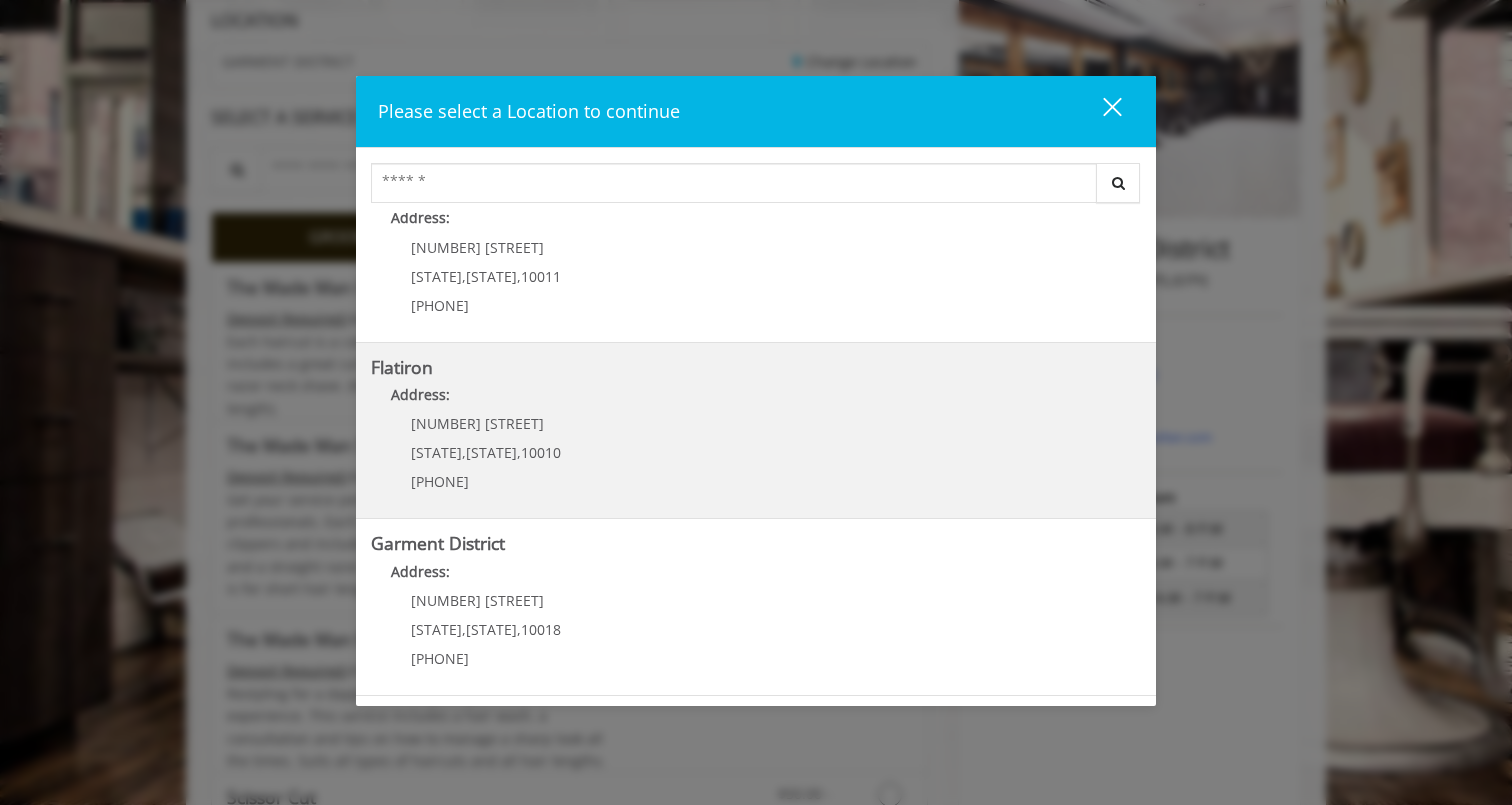 click on "Address:" at bounding box center [756, 400] 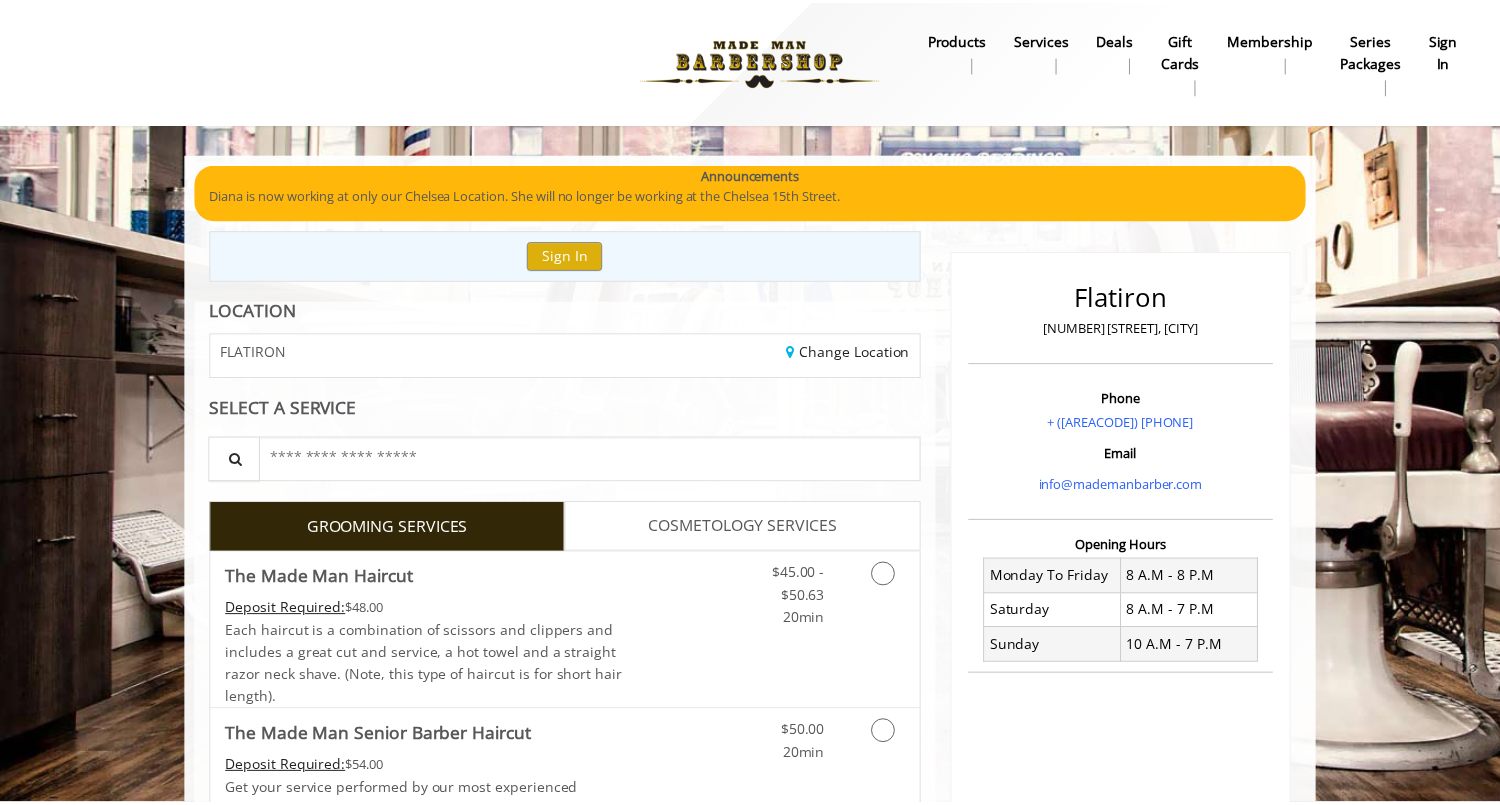 scroll, scrollTop: 247, scrollLeft: 0, axis: vertical 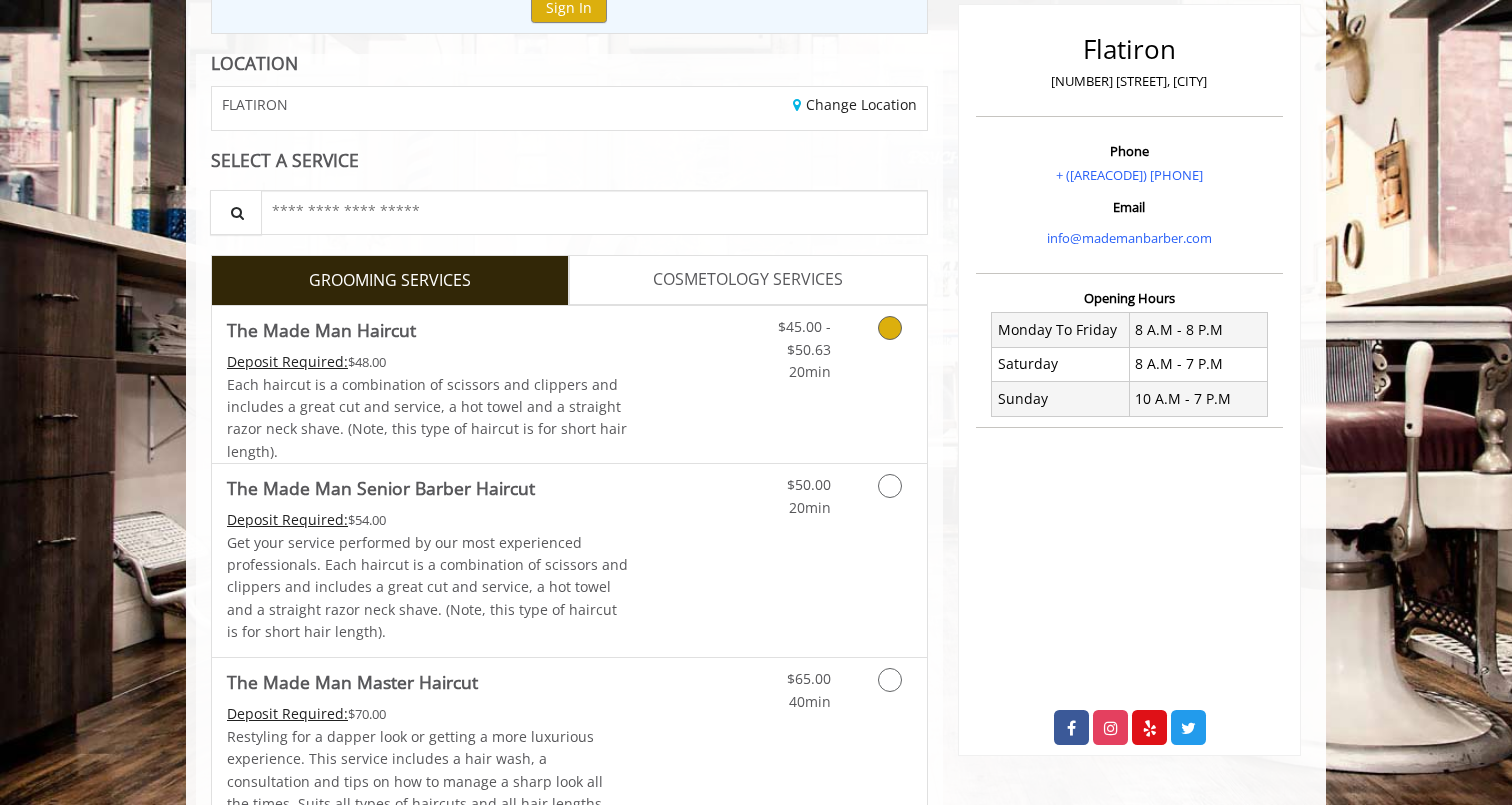 click on "$45.00 - $50.63 20min" at bounding box center (789, 344) 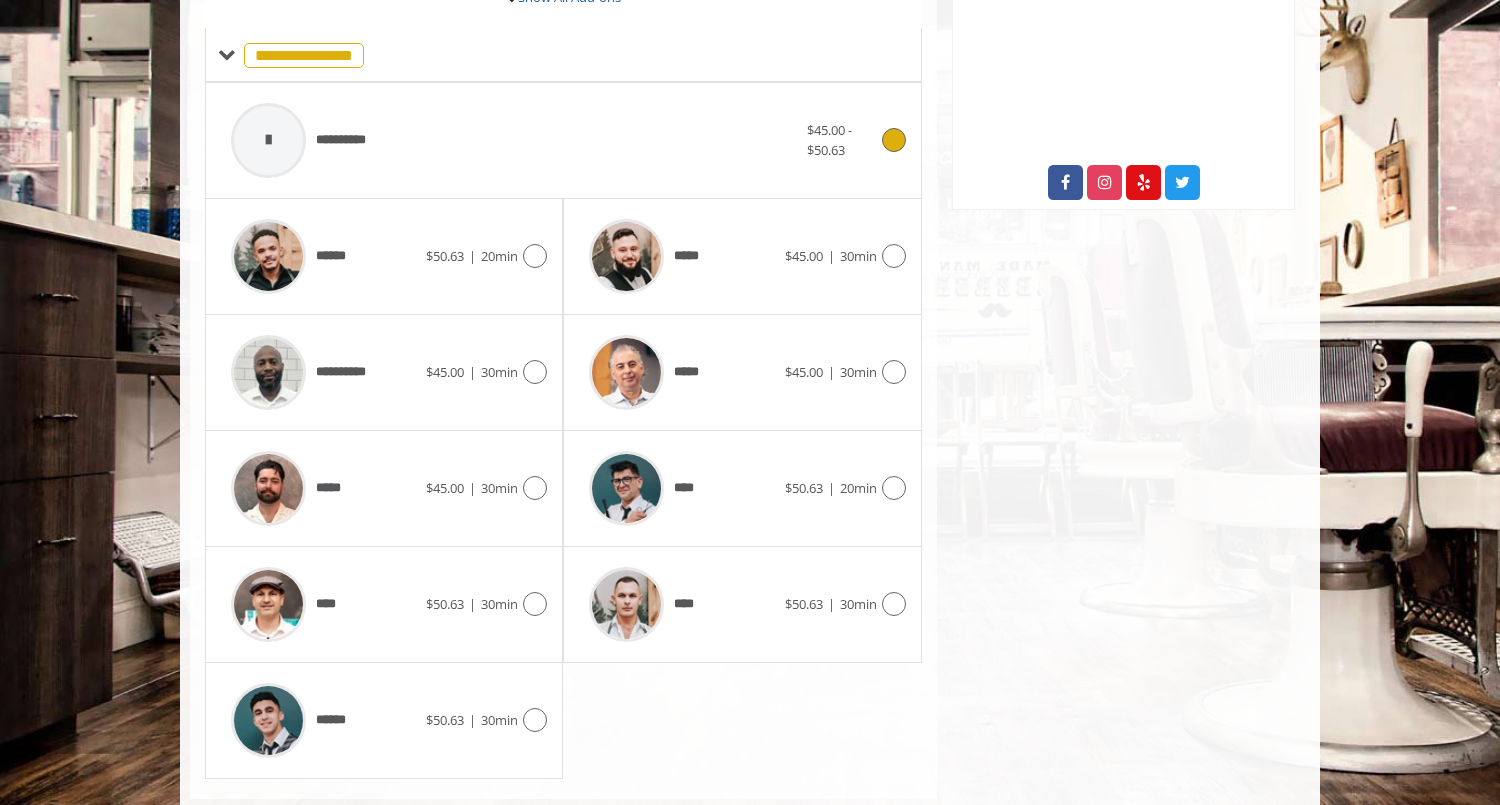 scroll, scrollTop: 796, scrollLeft: 0, axis: vertical 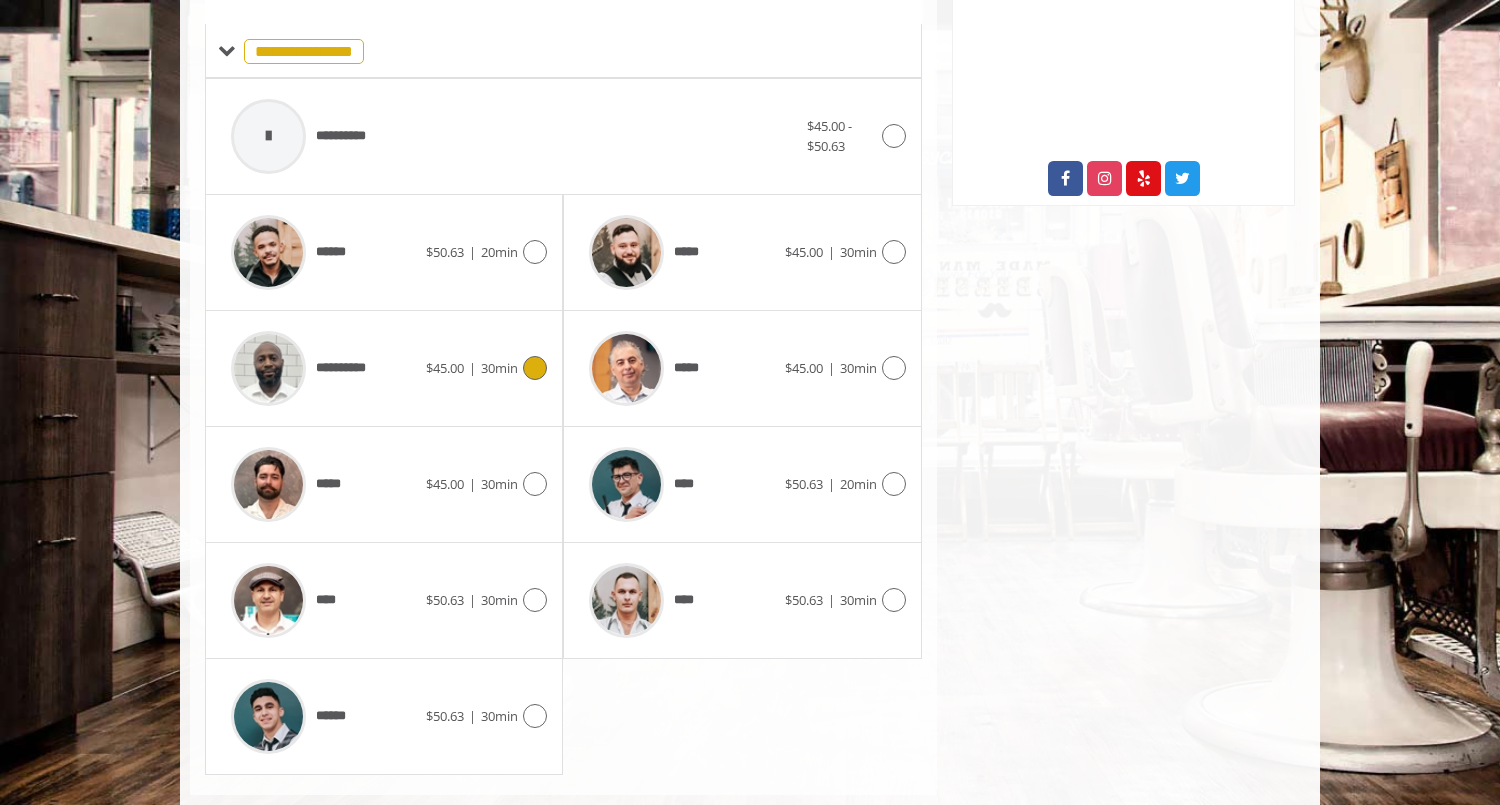 click on "**********" at bounding box center (384, 368) 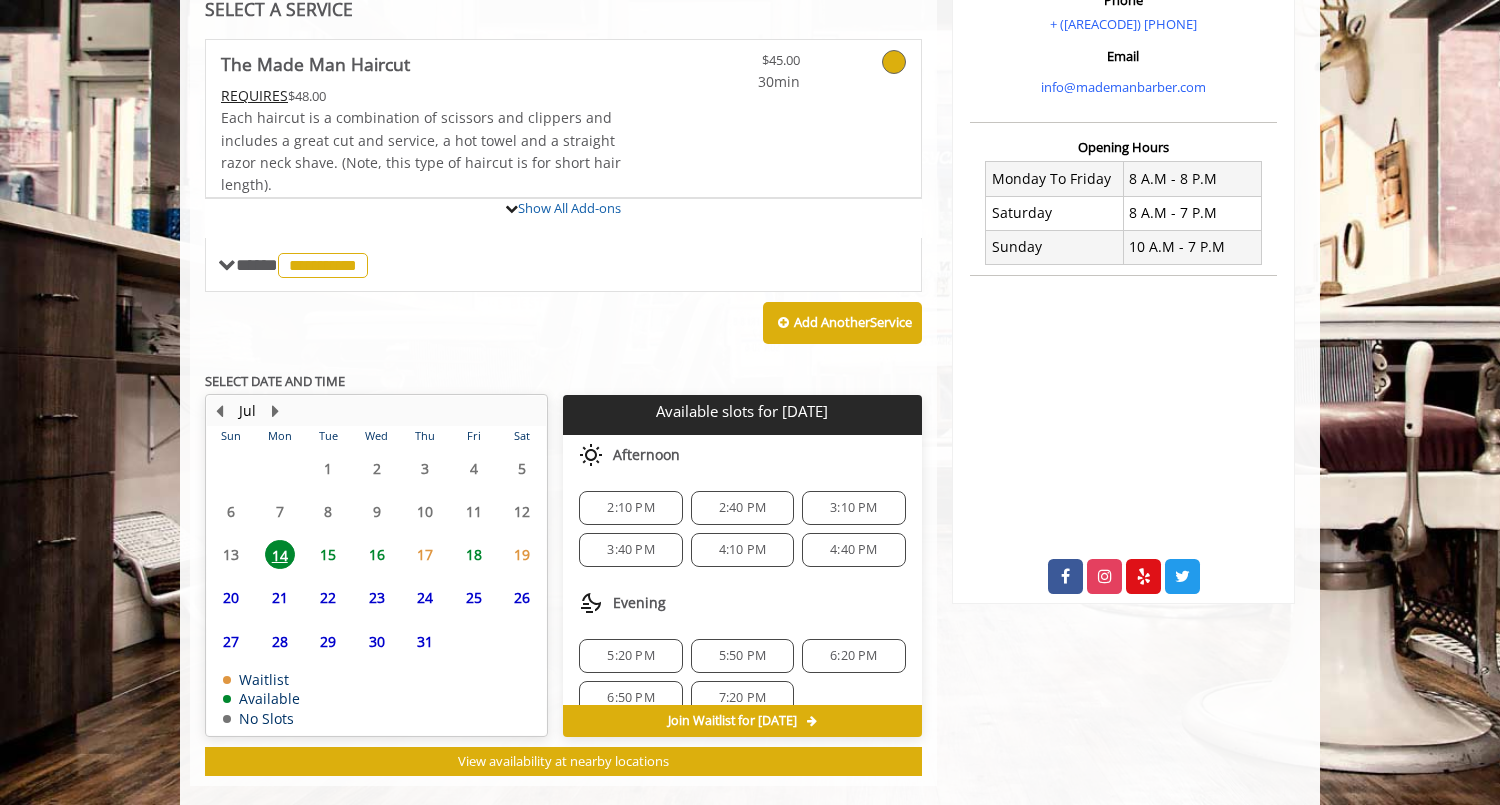 scroll, scrollTop: 612, scrollLeft: 0, axis: vertical 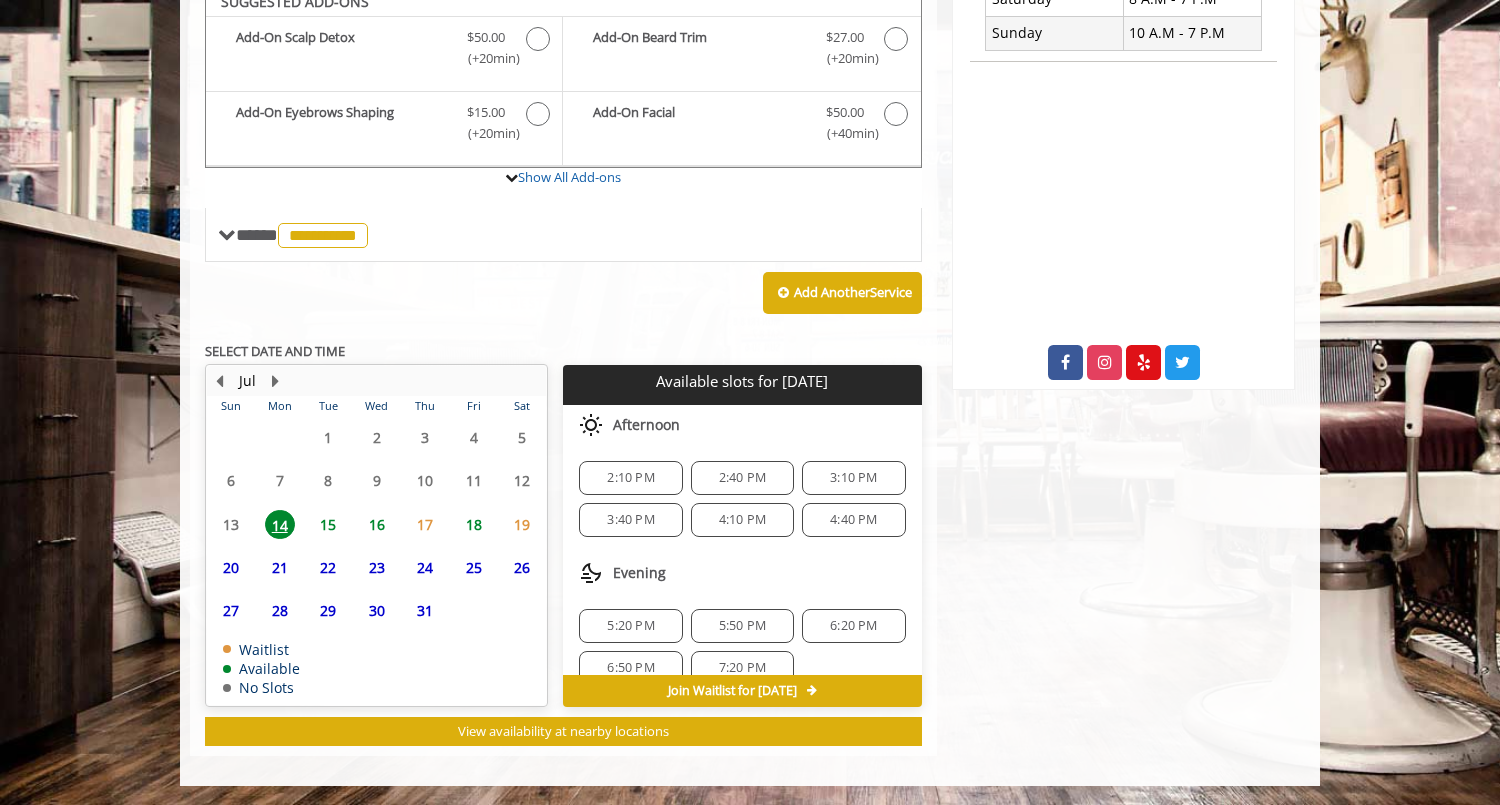 click on "15" 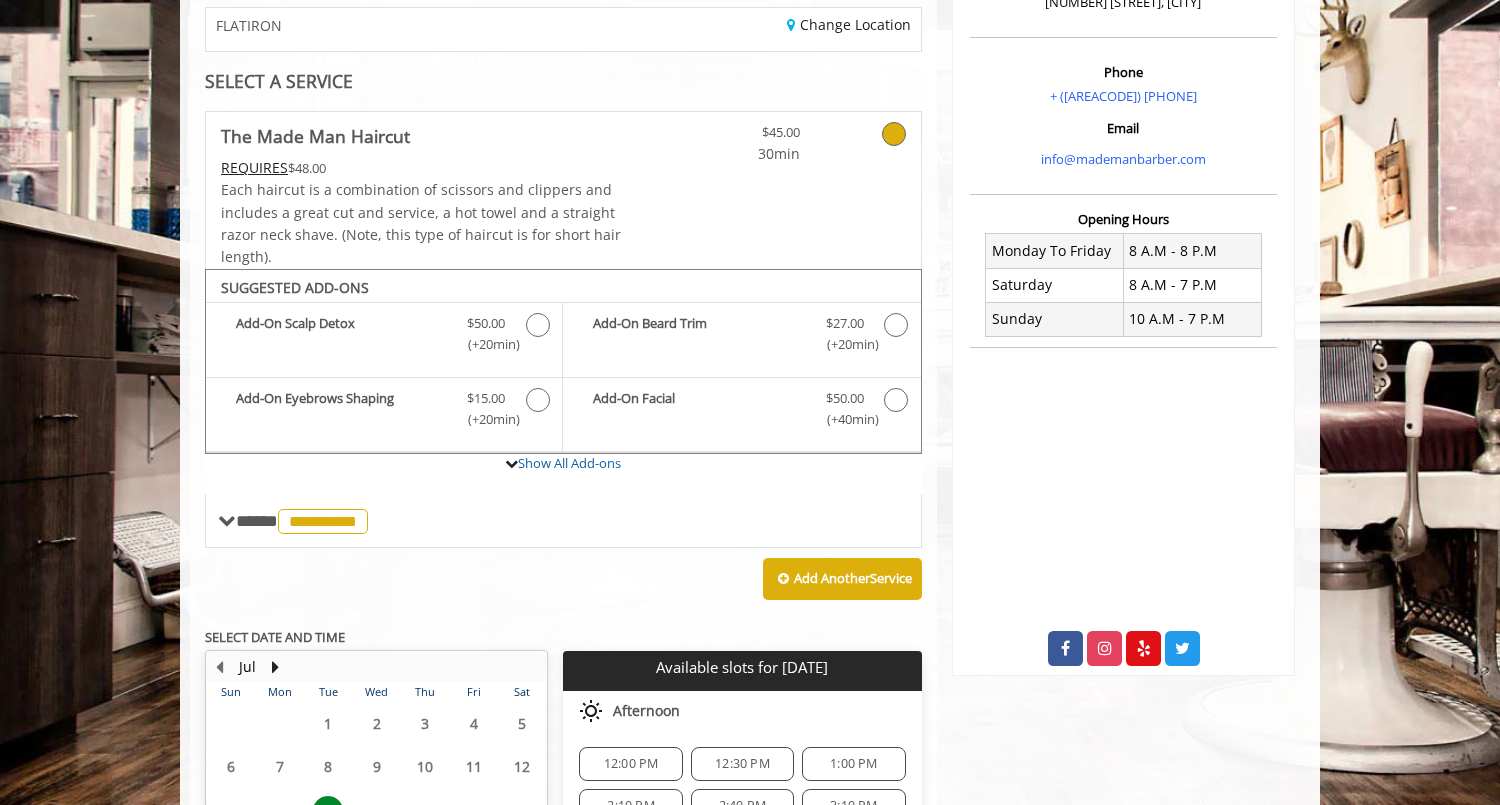 scroll, scrollTop: 145, scrollLeft: 0, axis: vertical 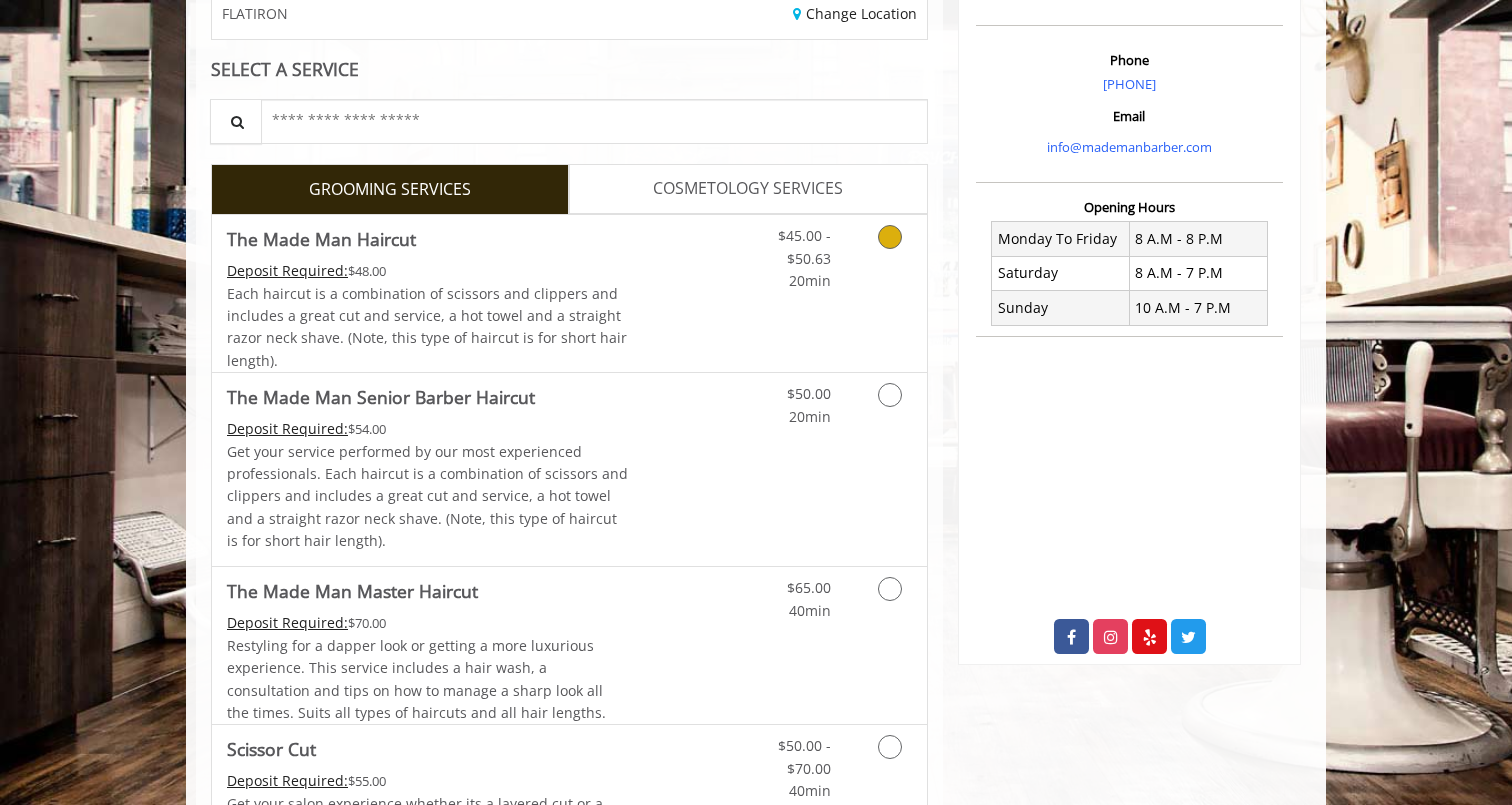 click on "Discounted Price" at bounding box center [688, 293] 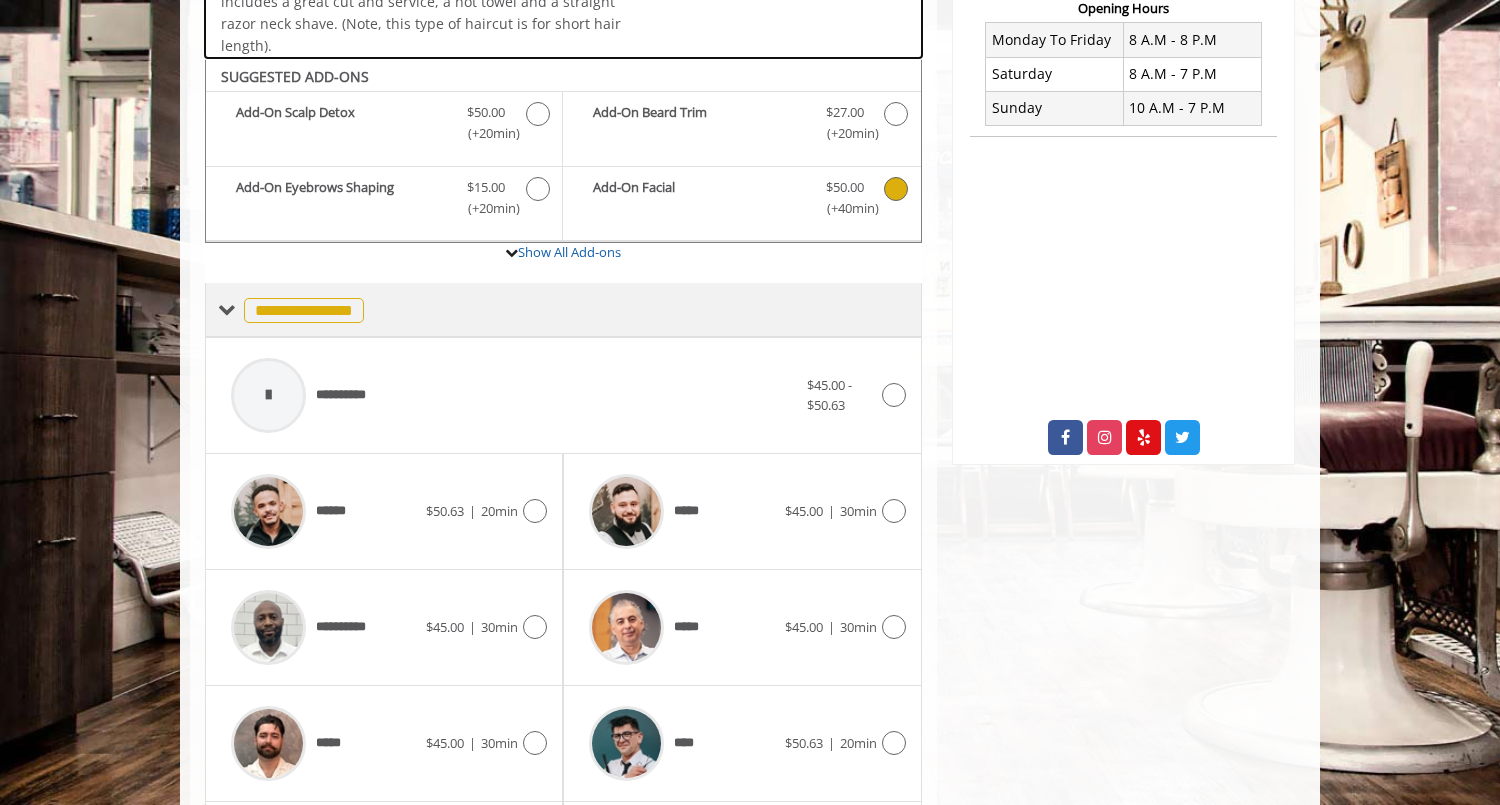 scroll, scrollTop: 595, scrollLeft: 0, axis: vertical 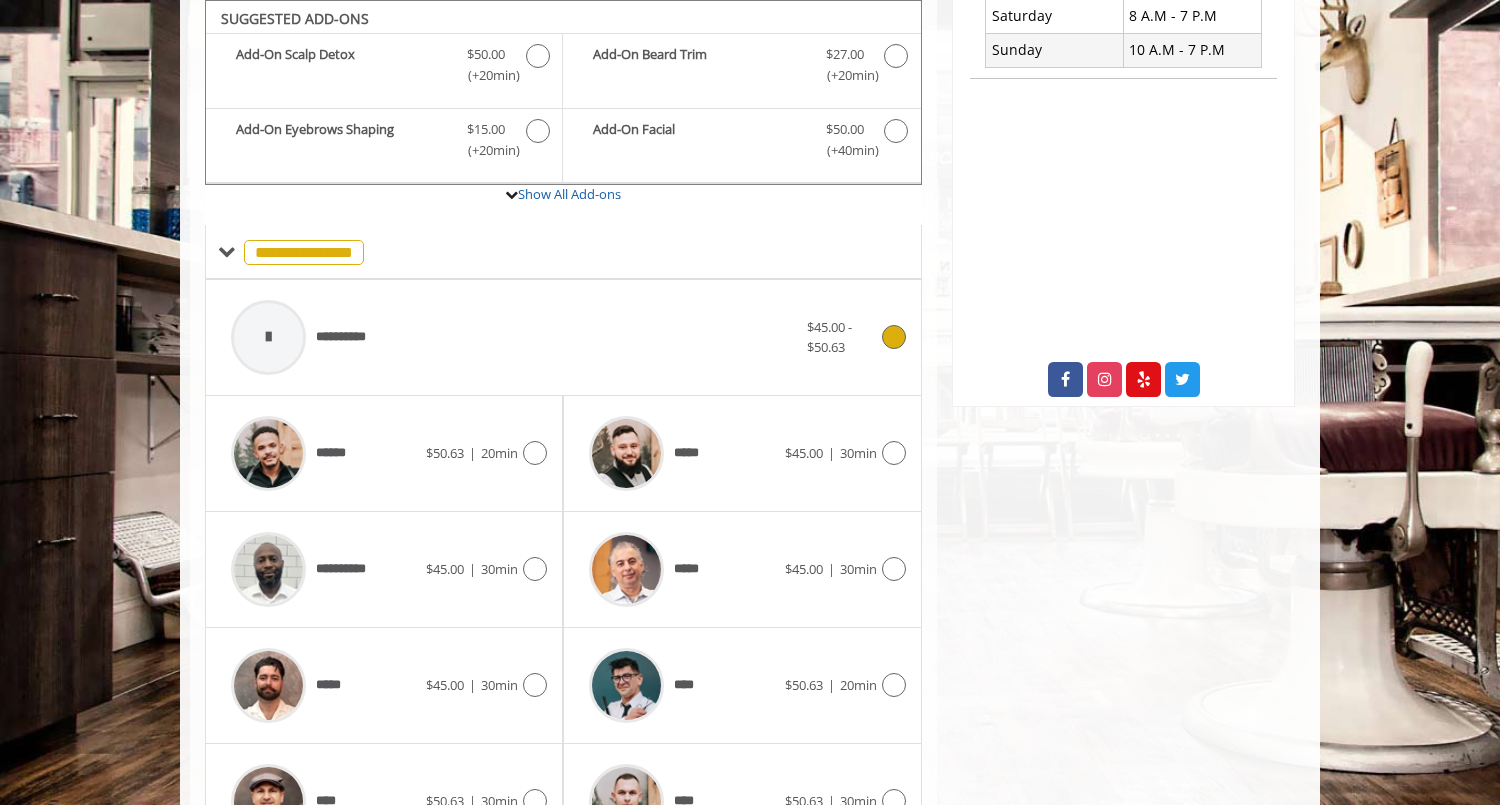 click on "**********" at bounding box center [514, 337] 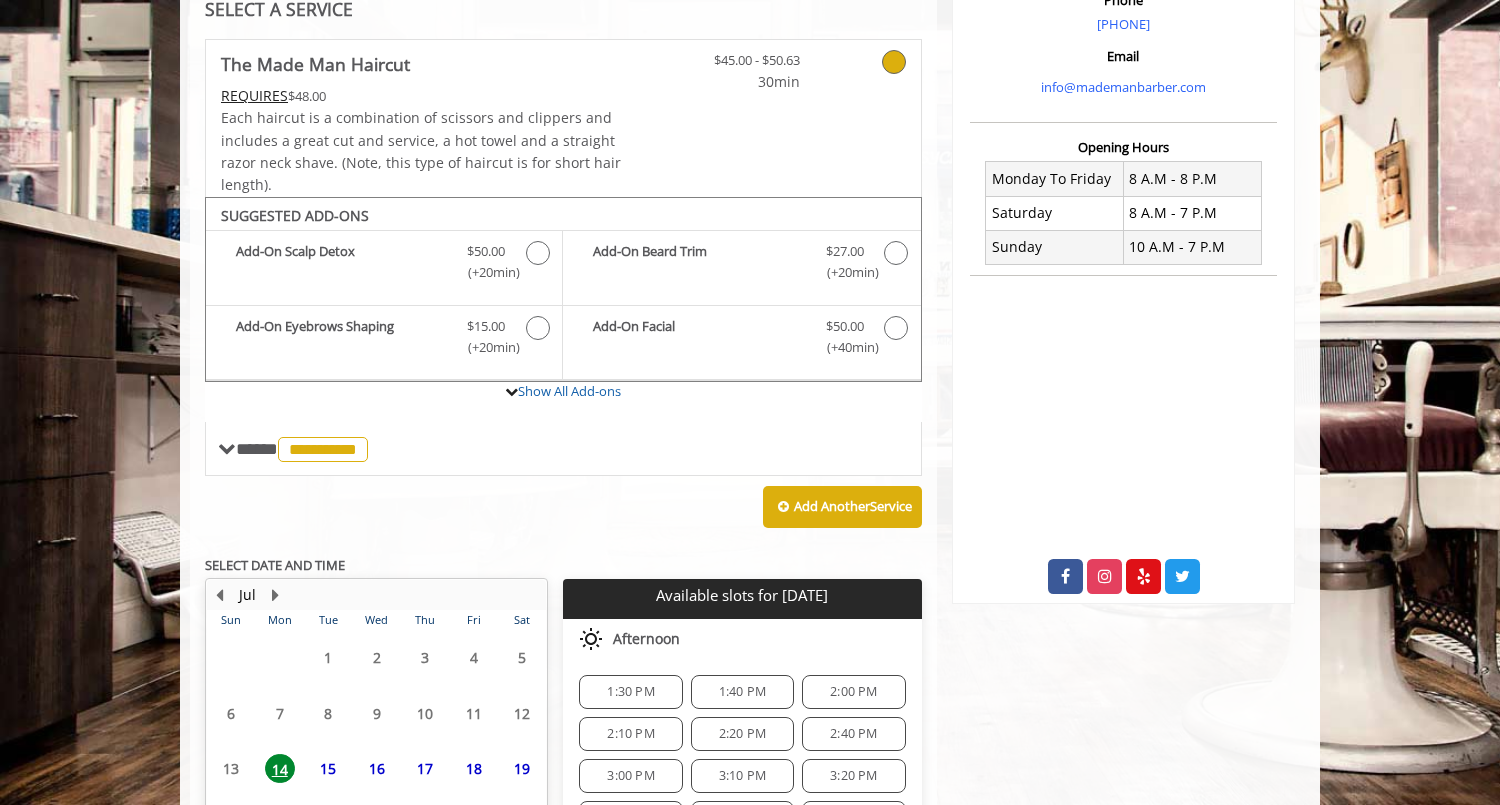 scroll, scrollTop: 595, scrollLeft: 0, axis: vertical 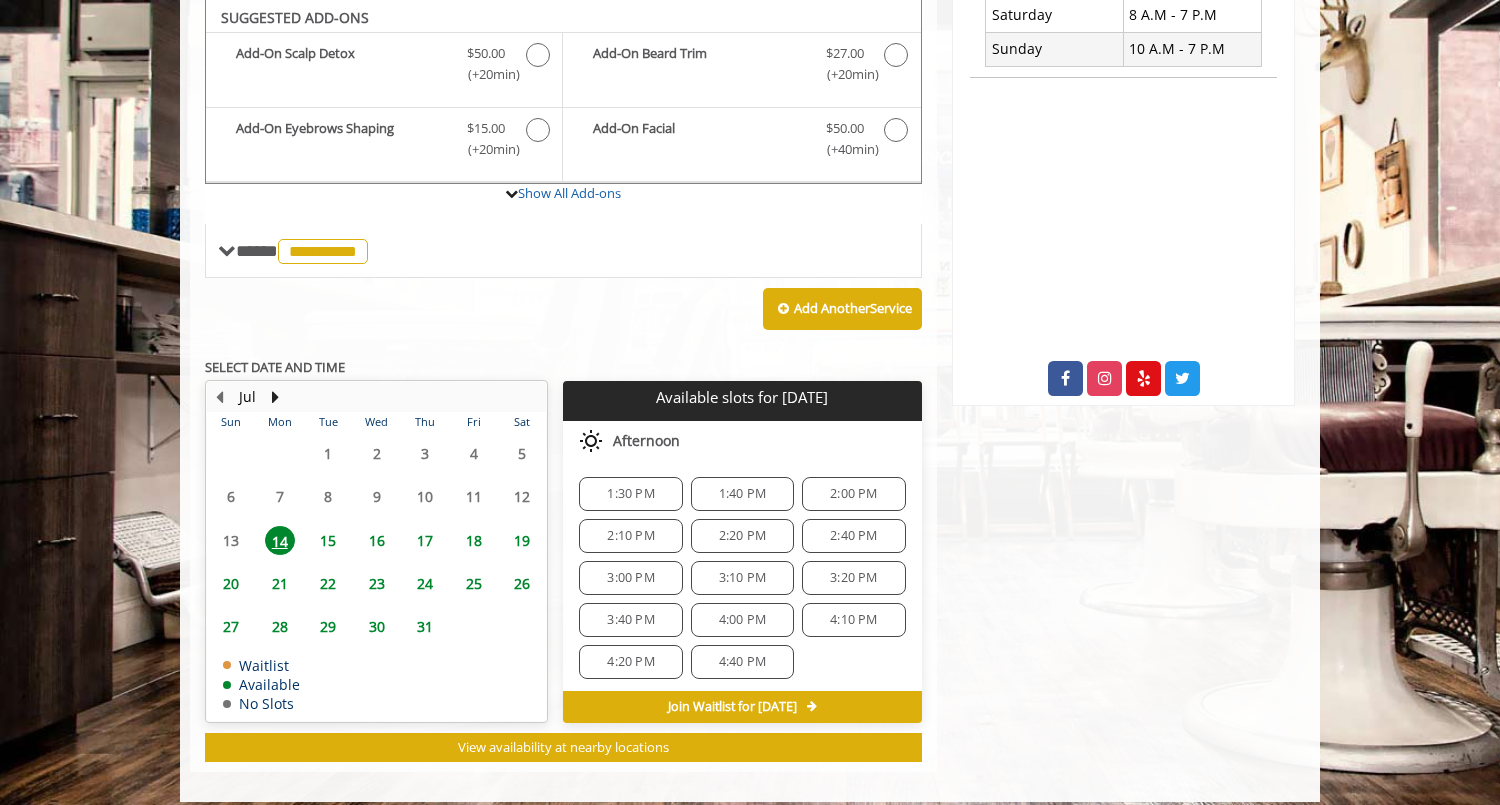 click on "15" 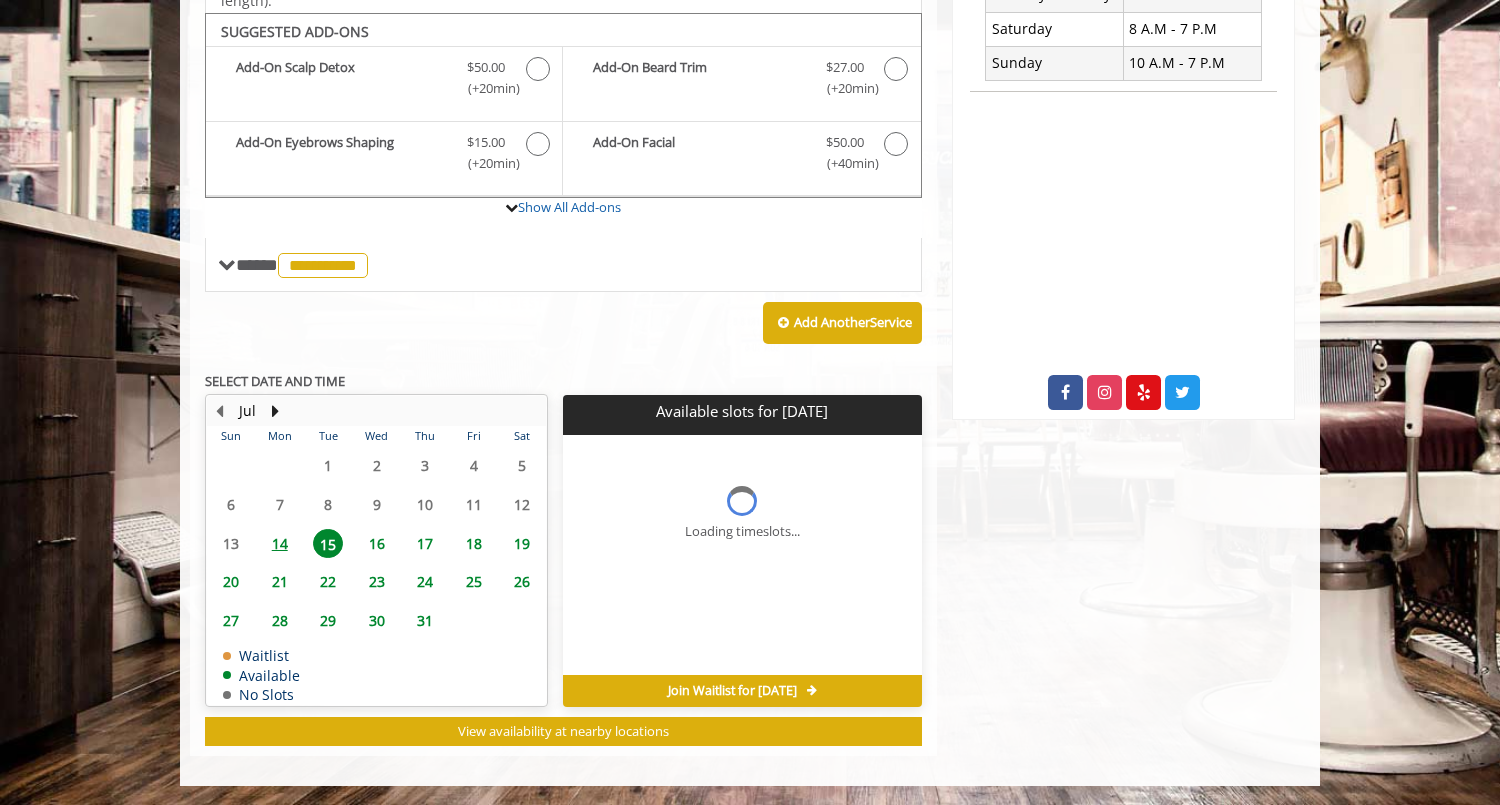 scroll, scrollTop: 612, scrollLeft: 0, axis: vertical 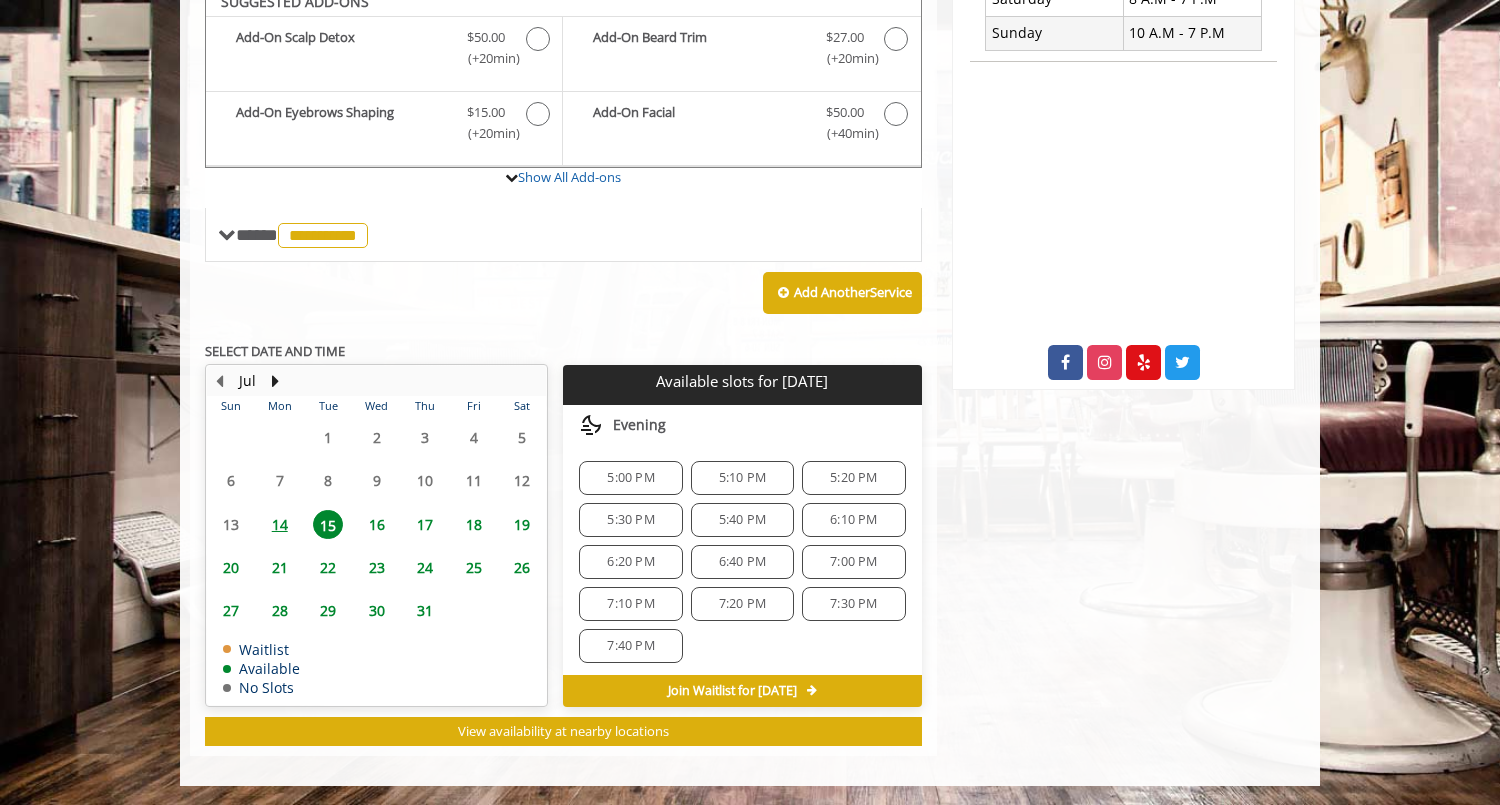 click on "6:10 PM" 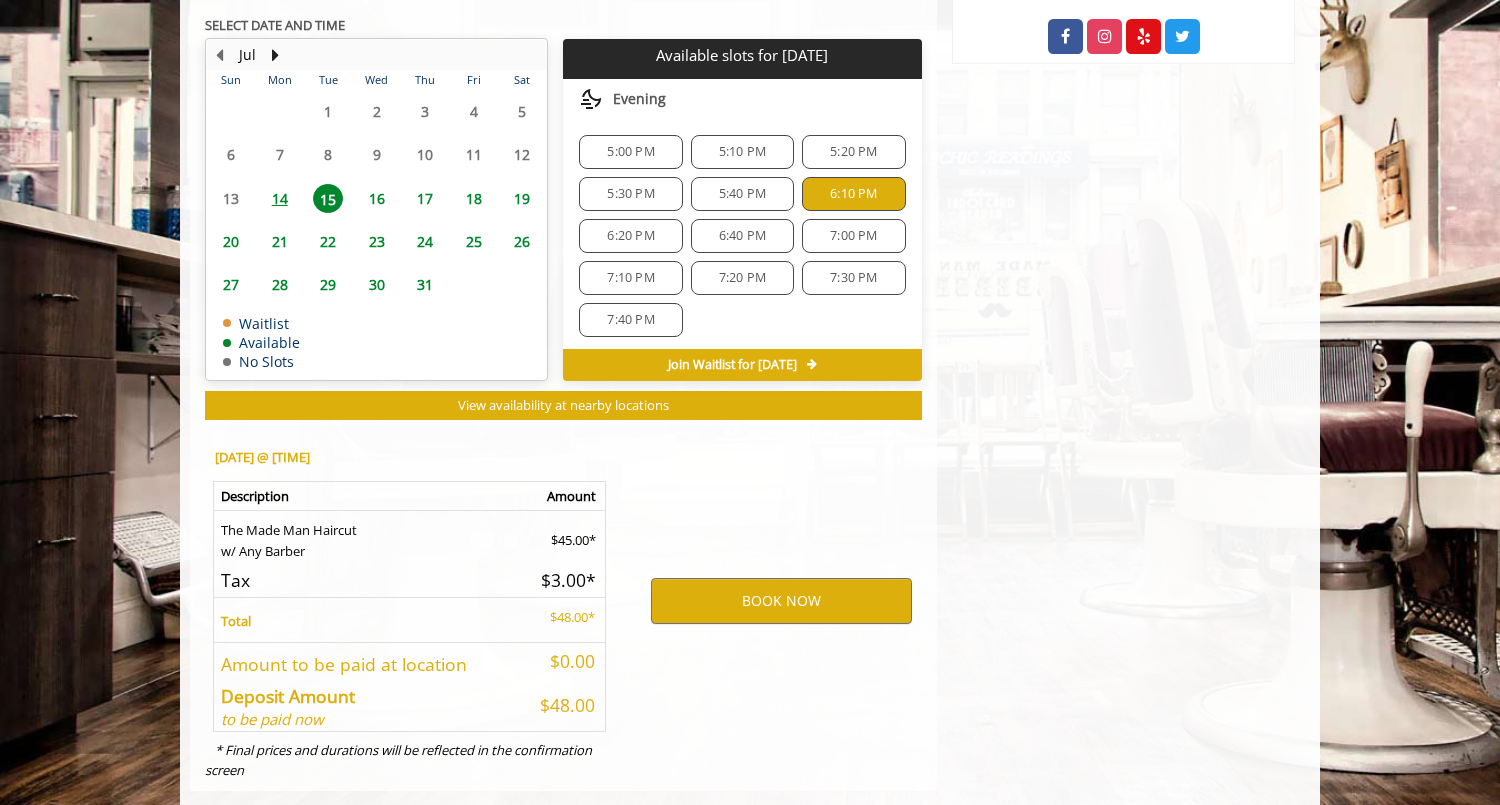 scroll, scrollTop: 973, scrollLeft: 0, axis: vertical 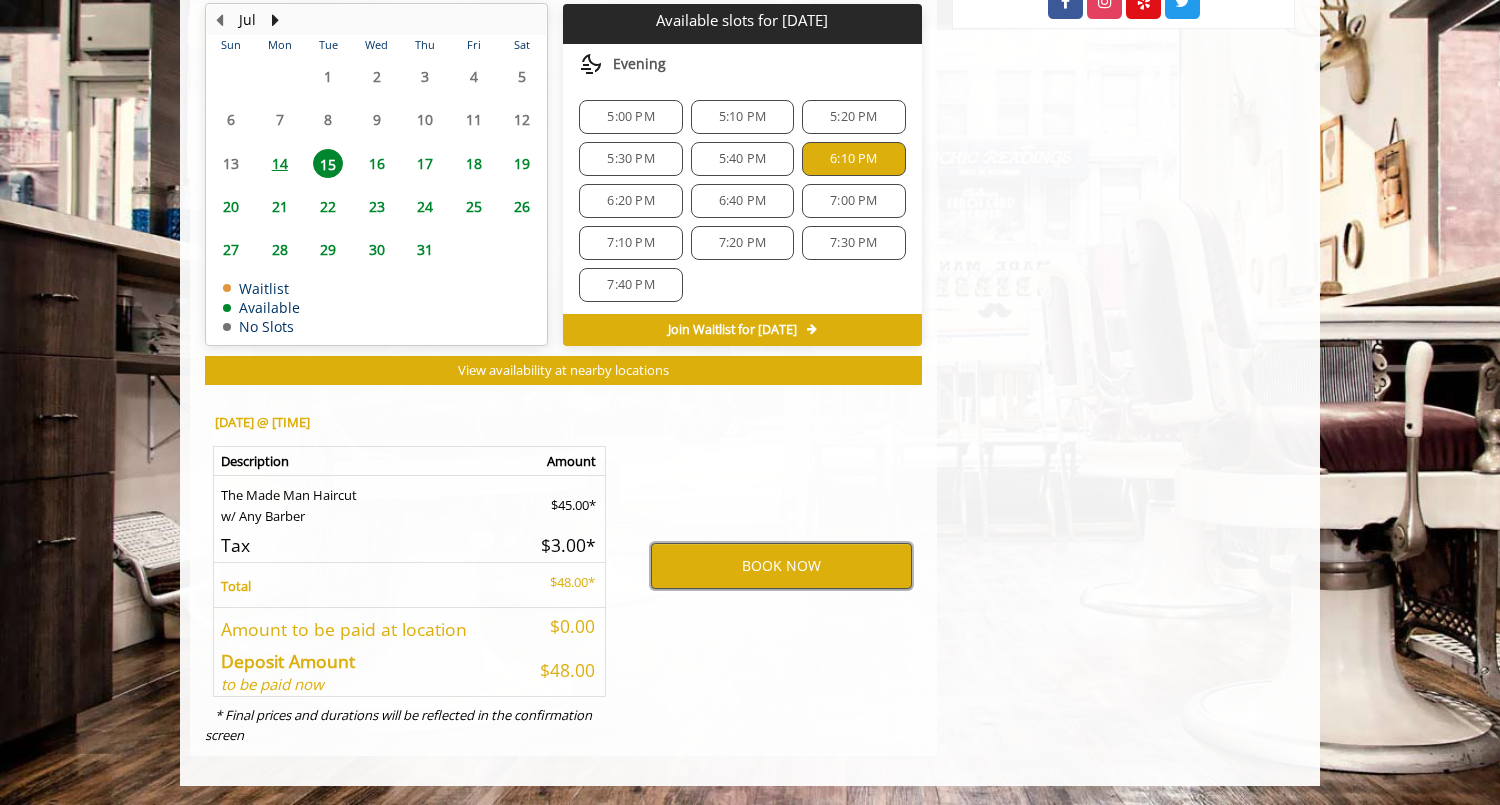 click on "BOOK NOW" at bounding box center [781, 566] 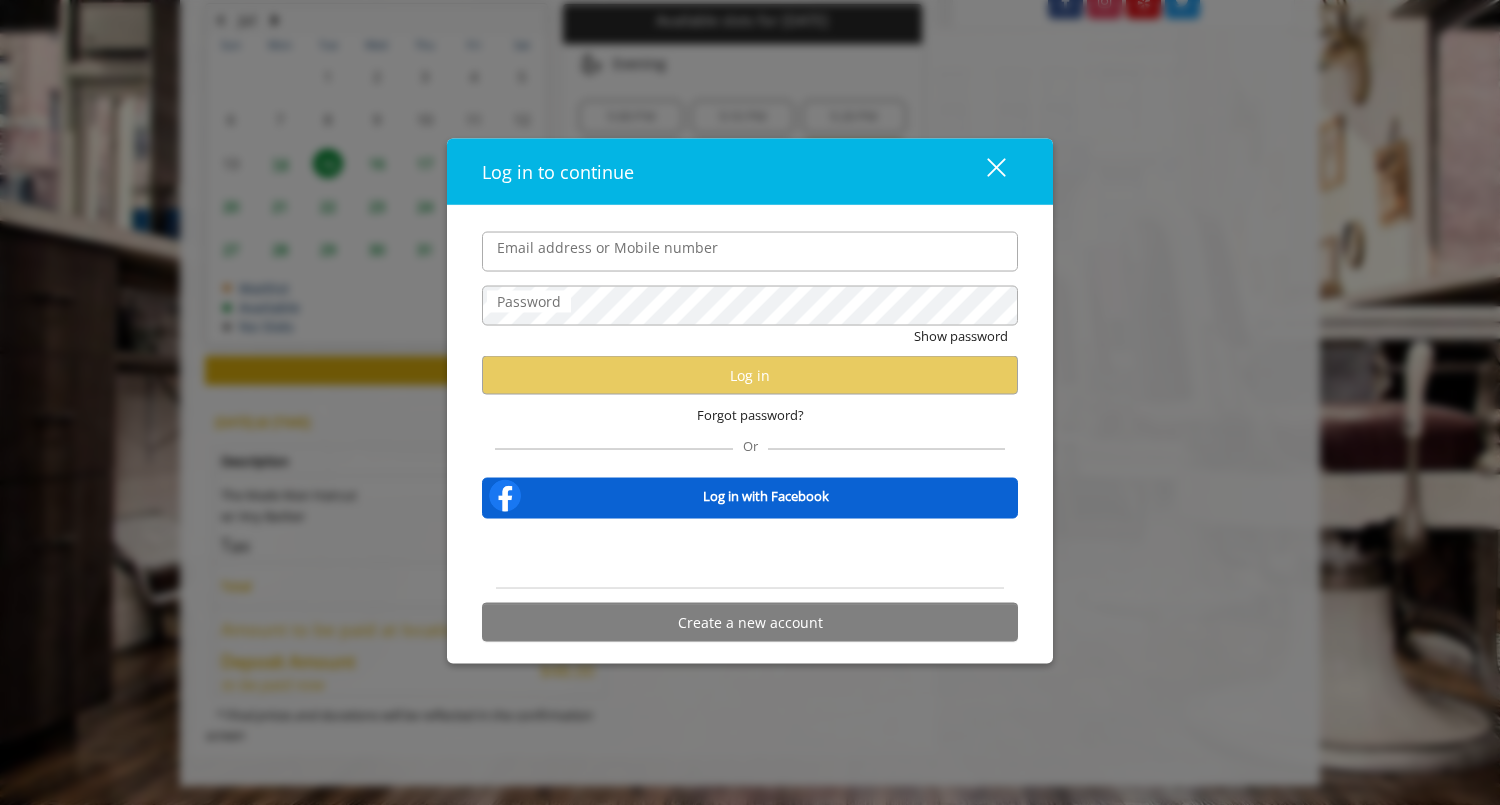 click on "Email address or Mobile number" at bounding box center (750, 251) 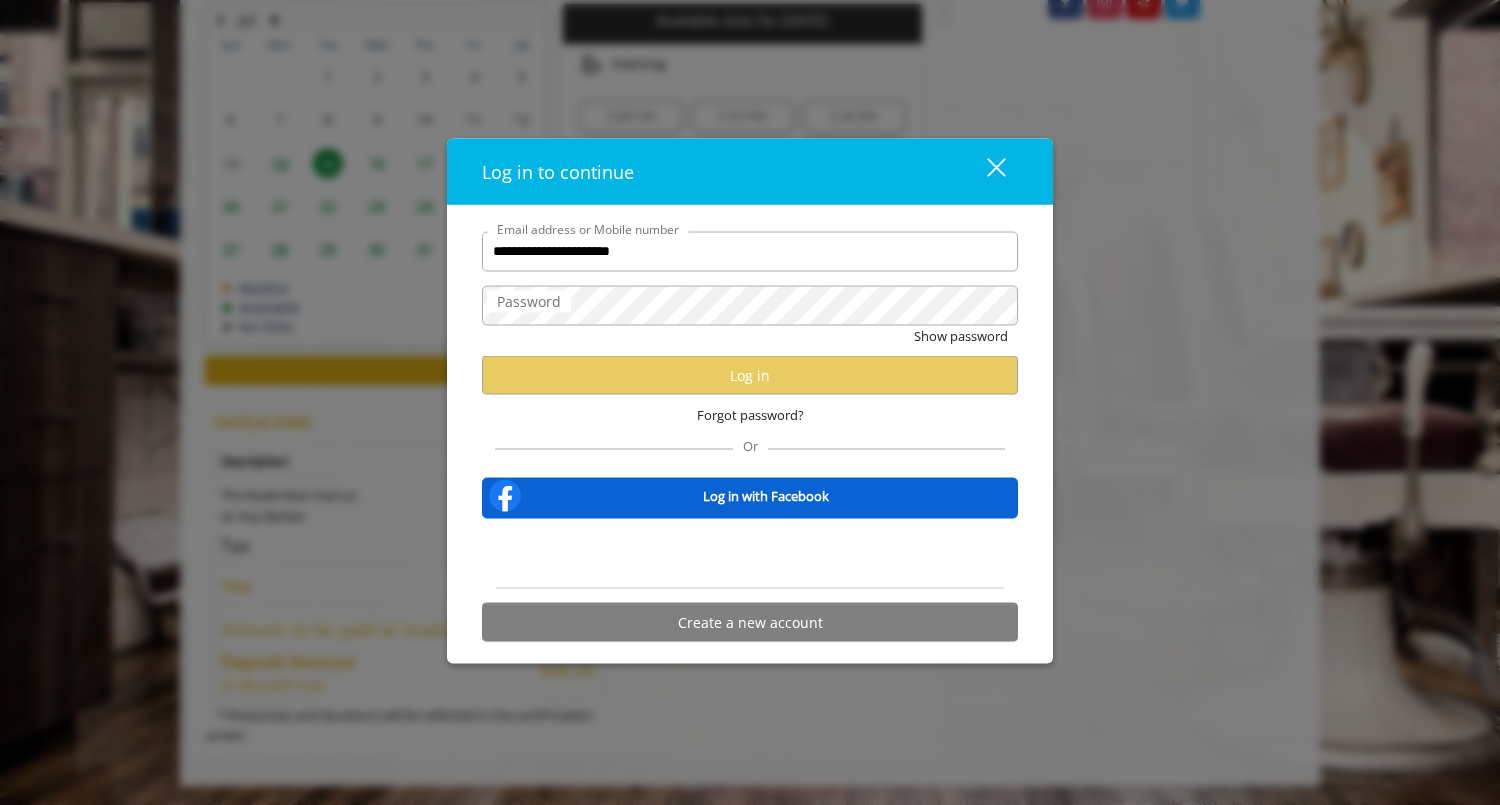 scroll, scrollTop: 0, scrollLeft: 0, axis: both 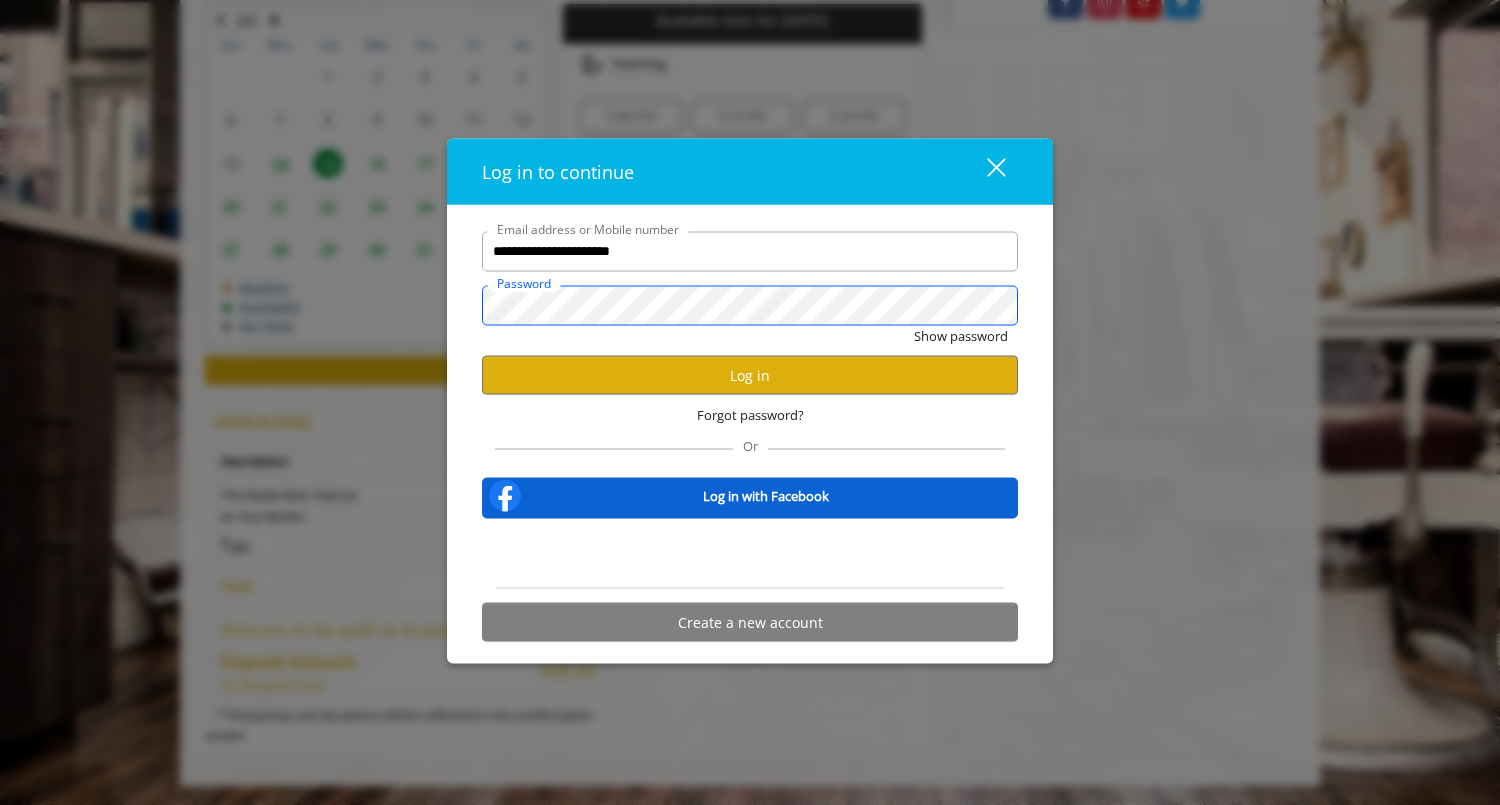 click on "Show password" at bounding box center [961, 335] 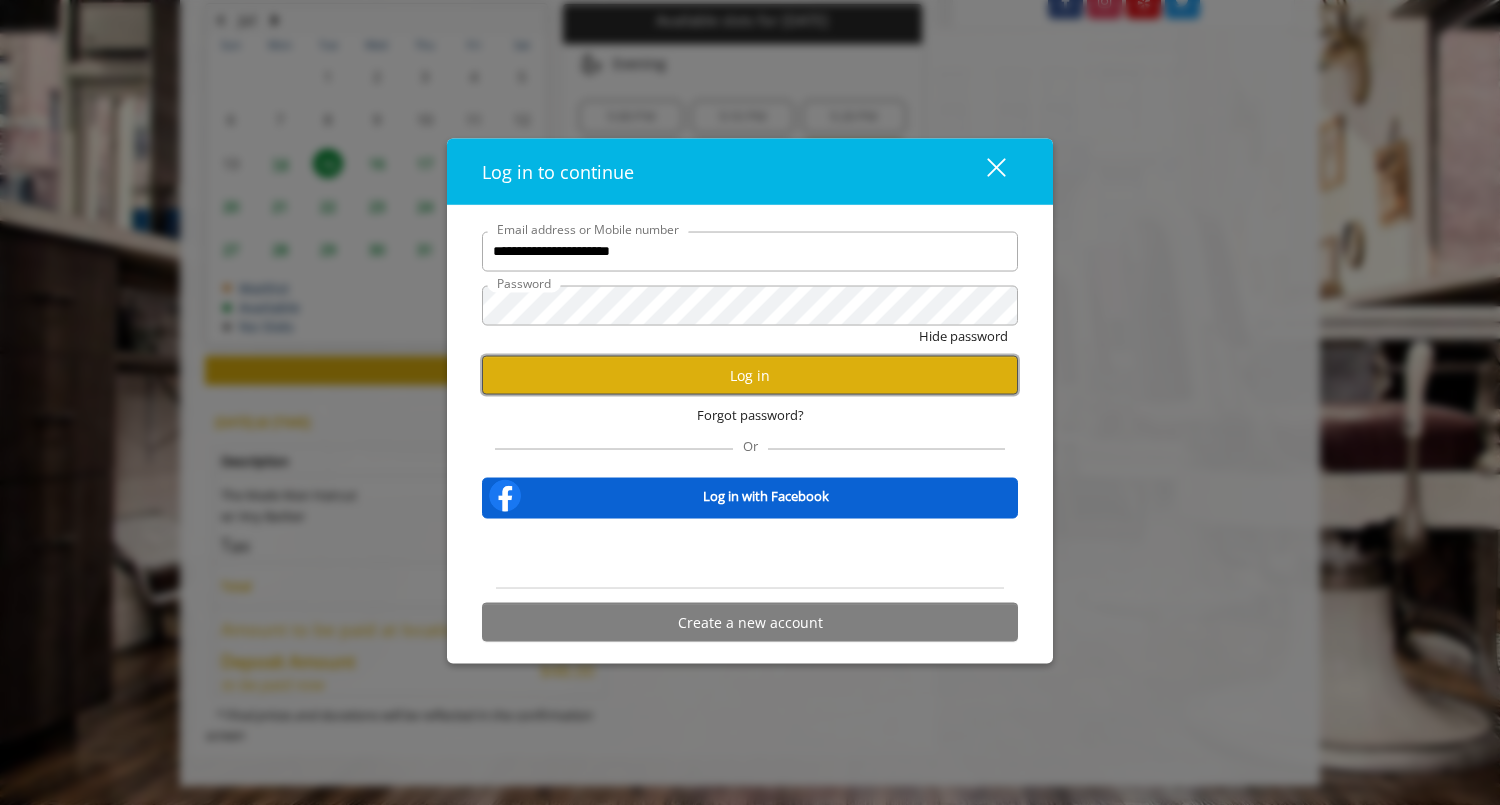 click on "Log in" at bounding box center [750, 375] 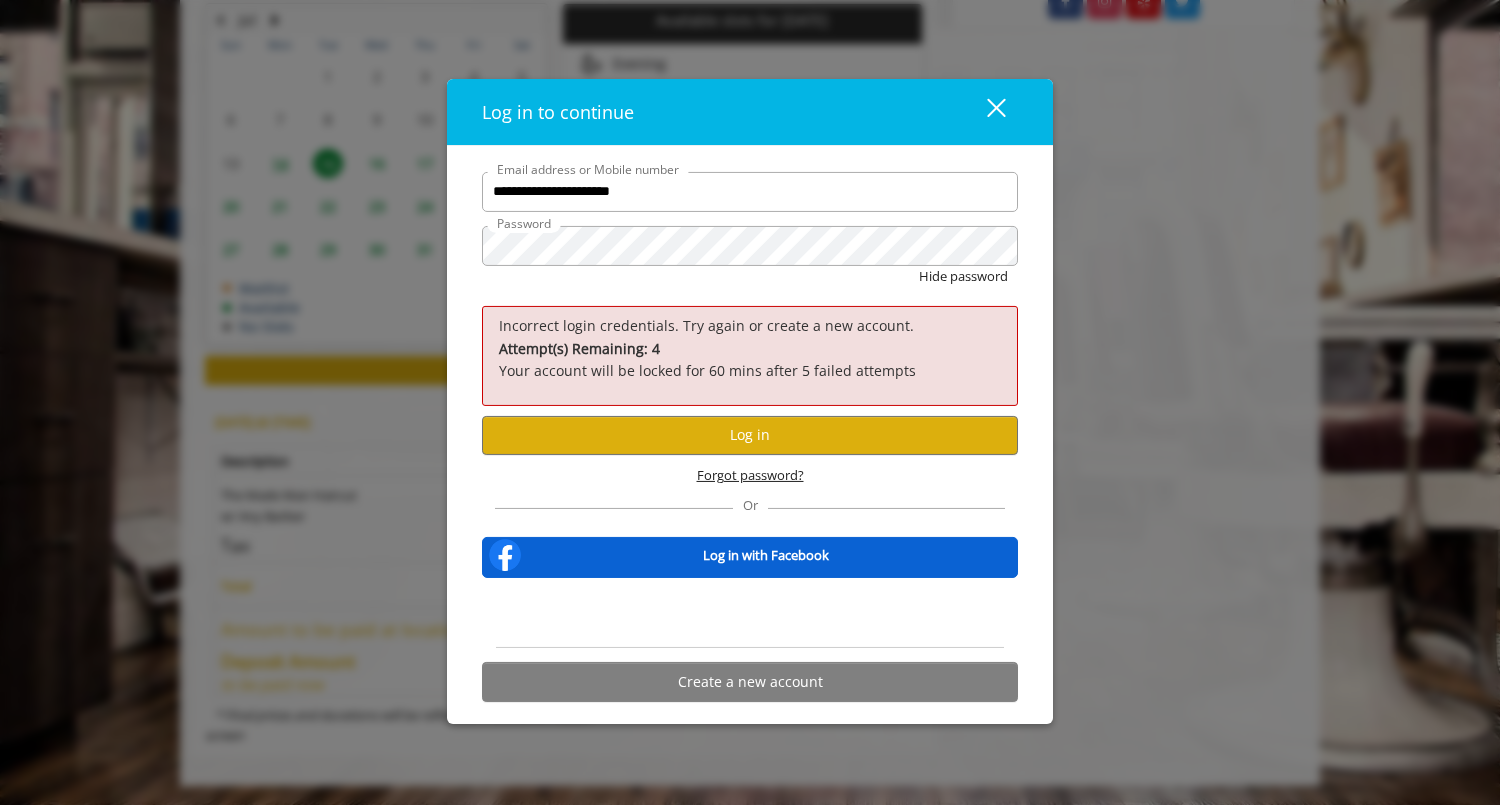 click on "Forgot password?" at bounding box center [750, 475] 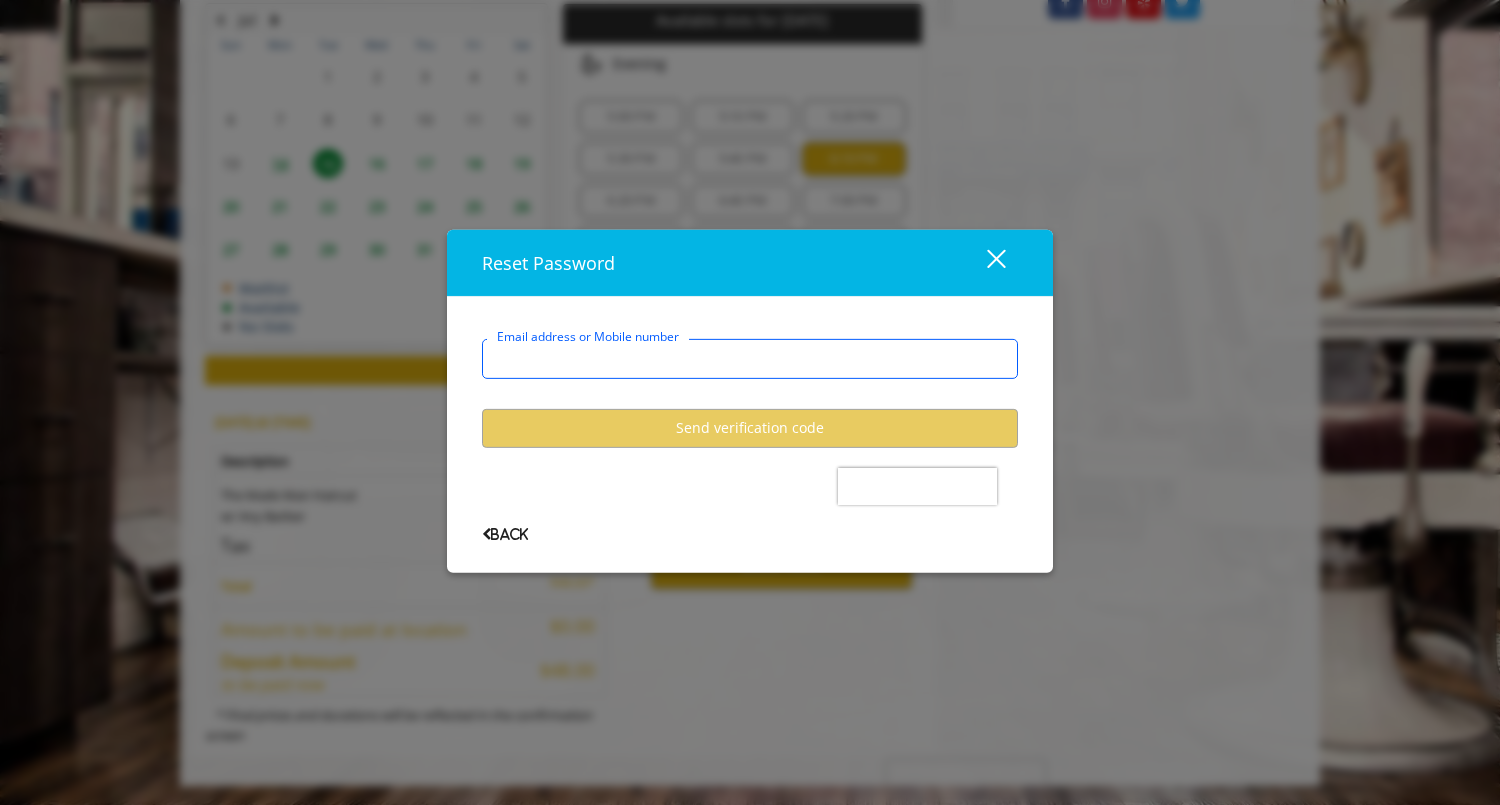 click on "Email address or Mobile number" at bounding box center [750, 358] 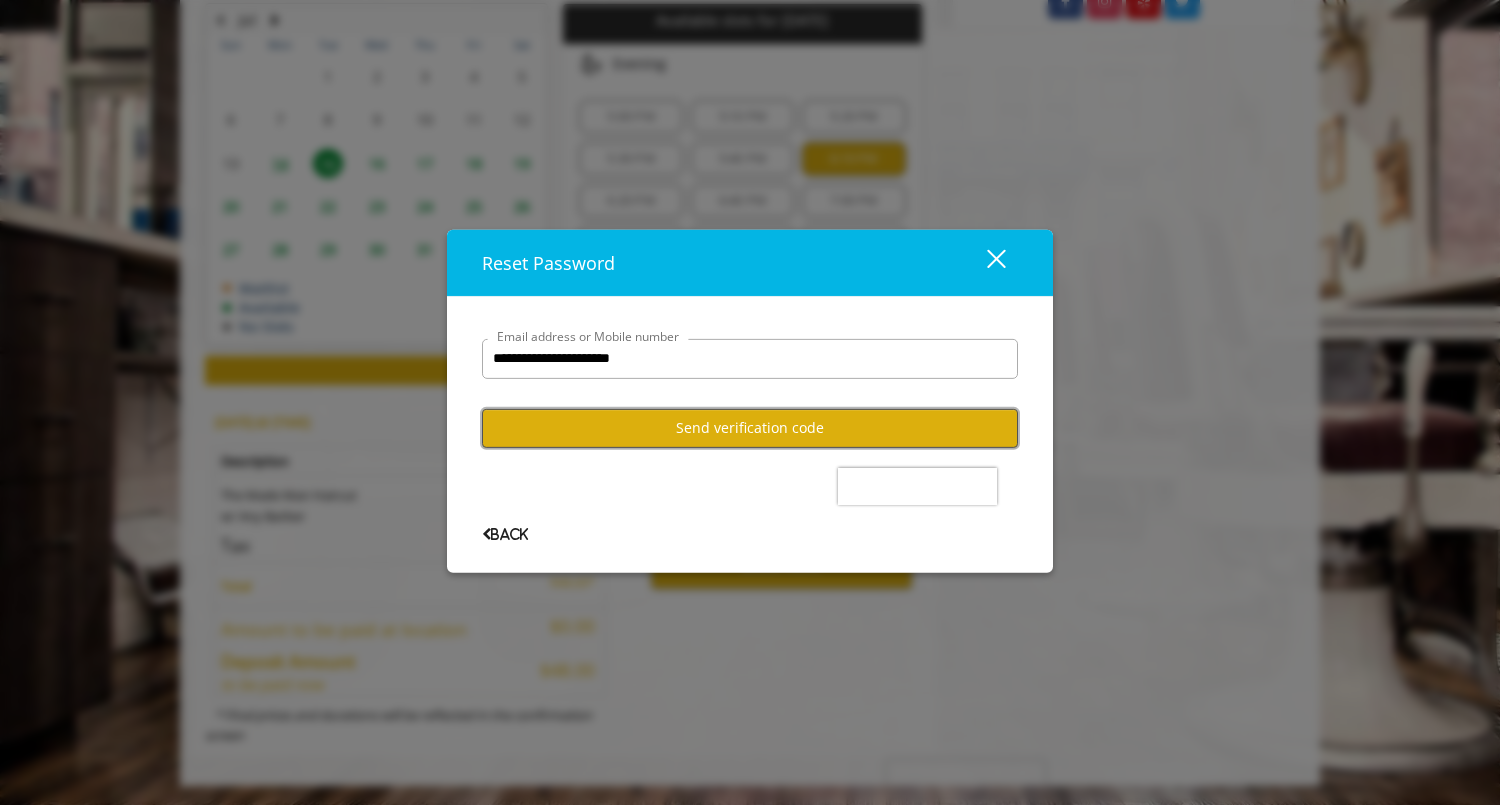 click on "Send verification code" at bounding box center [750, 427] 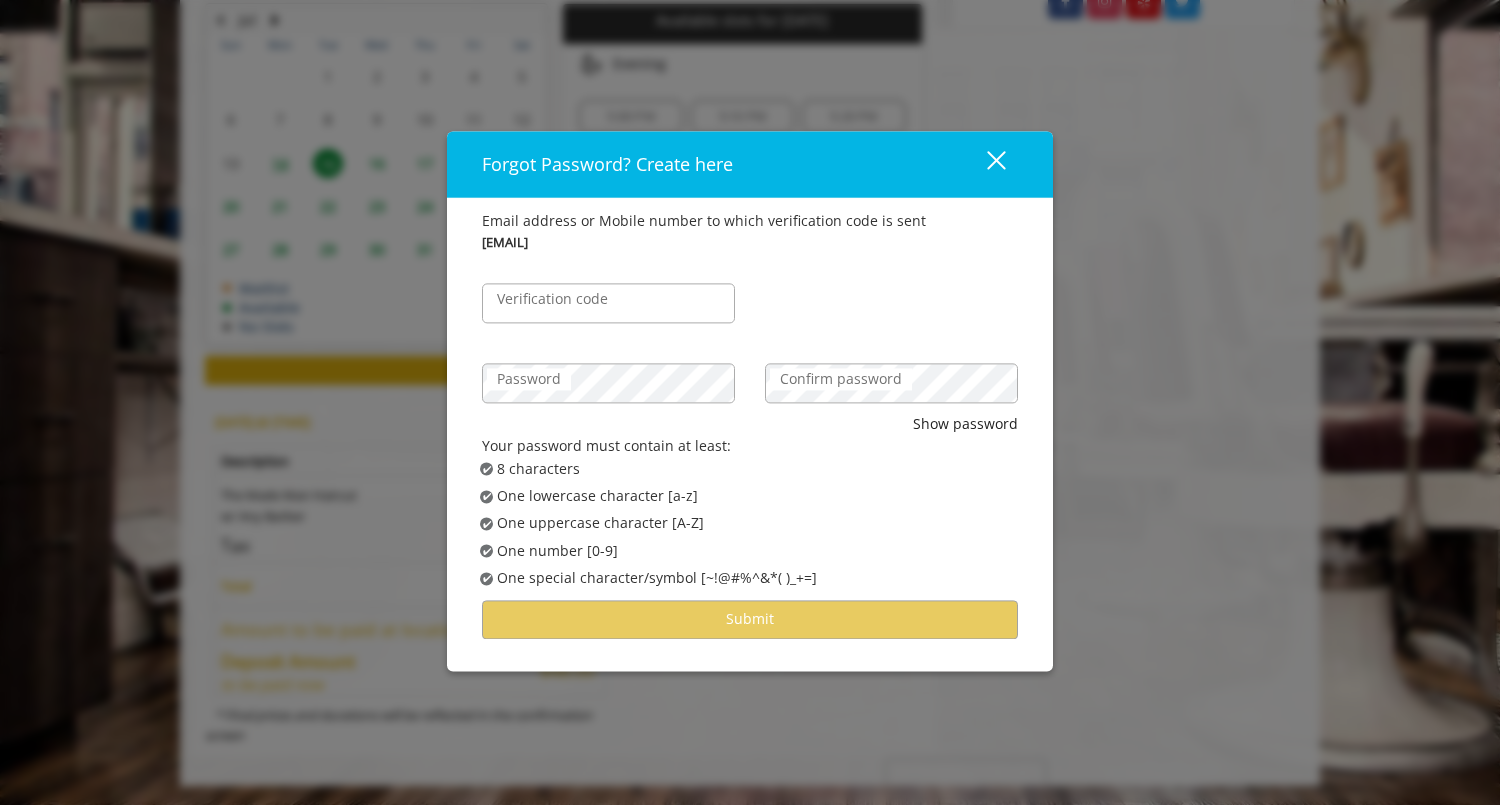 click on "Verification code" at bounding box center [608, 293] 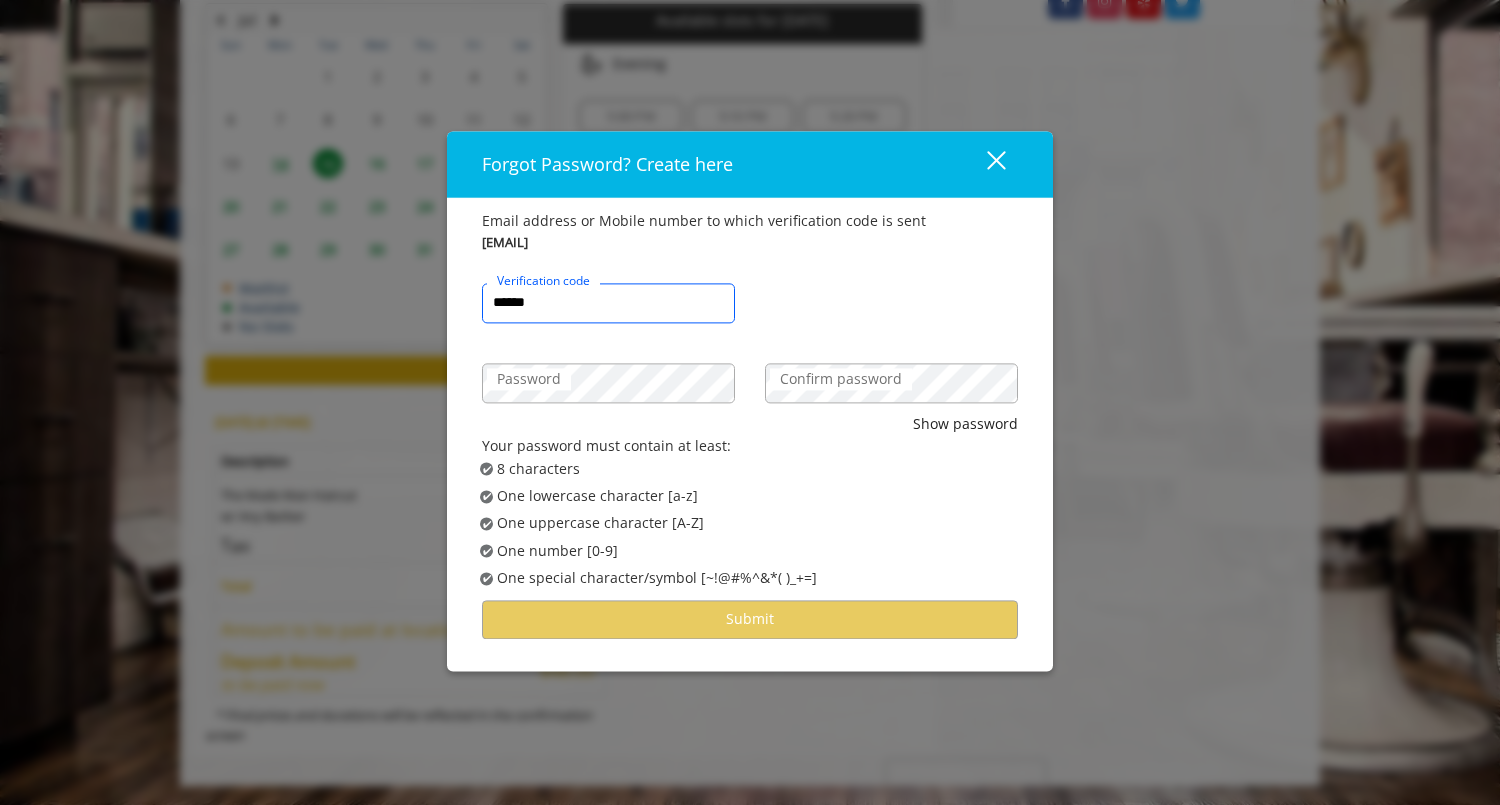 type on "******" 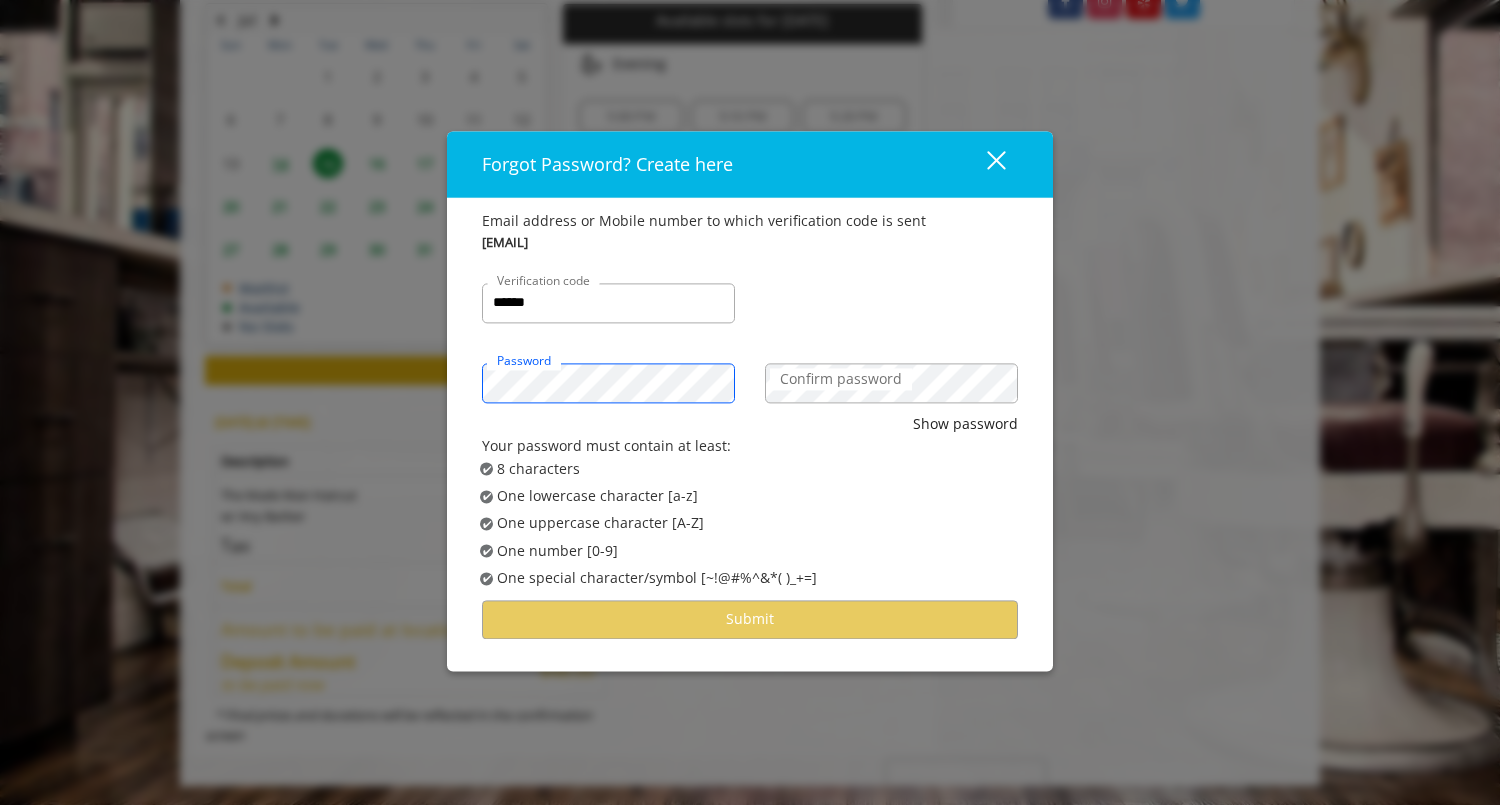 click on "Show password" at bounding box center [965, 424] 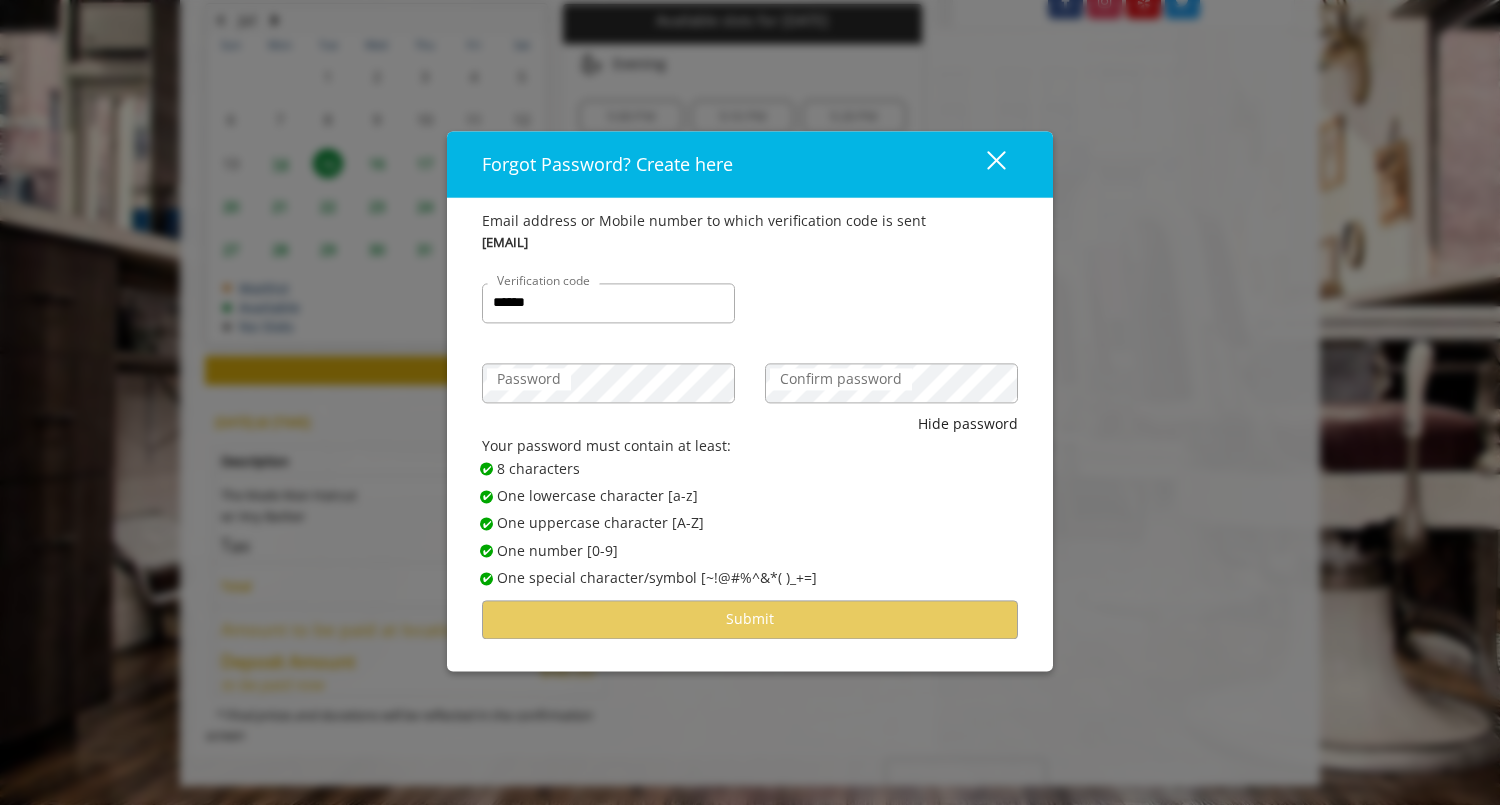 click on "Confirm password" at bounding box center (841, 379) 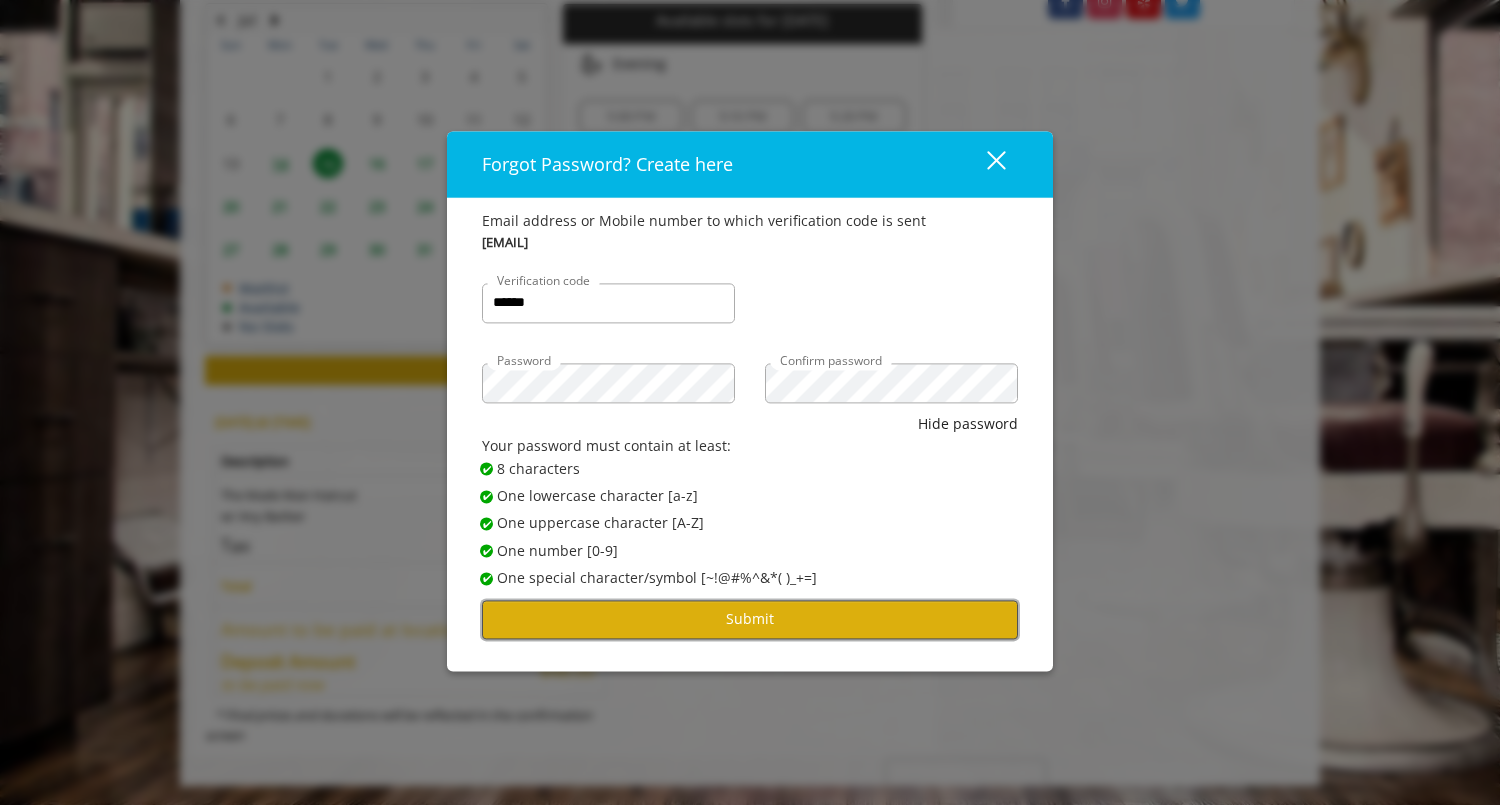 click on "Submit" at bounding box center (750, 619) 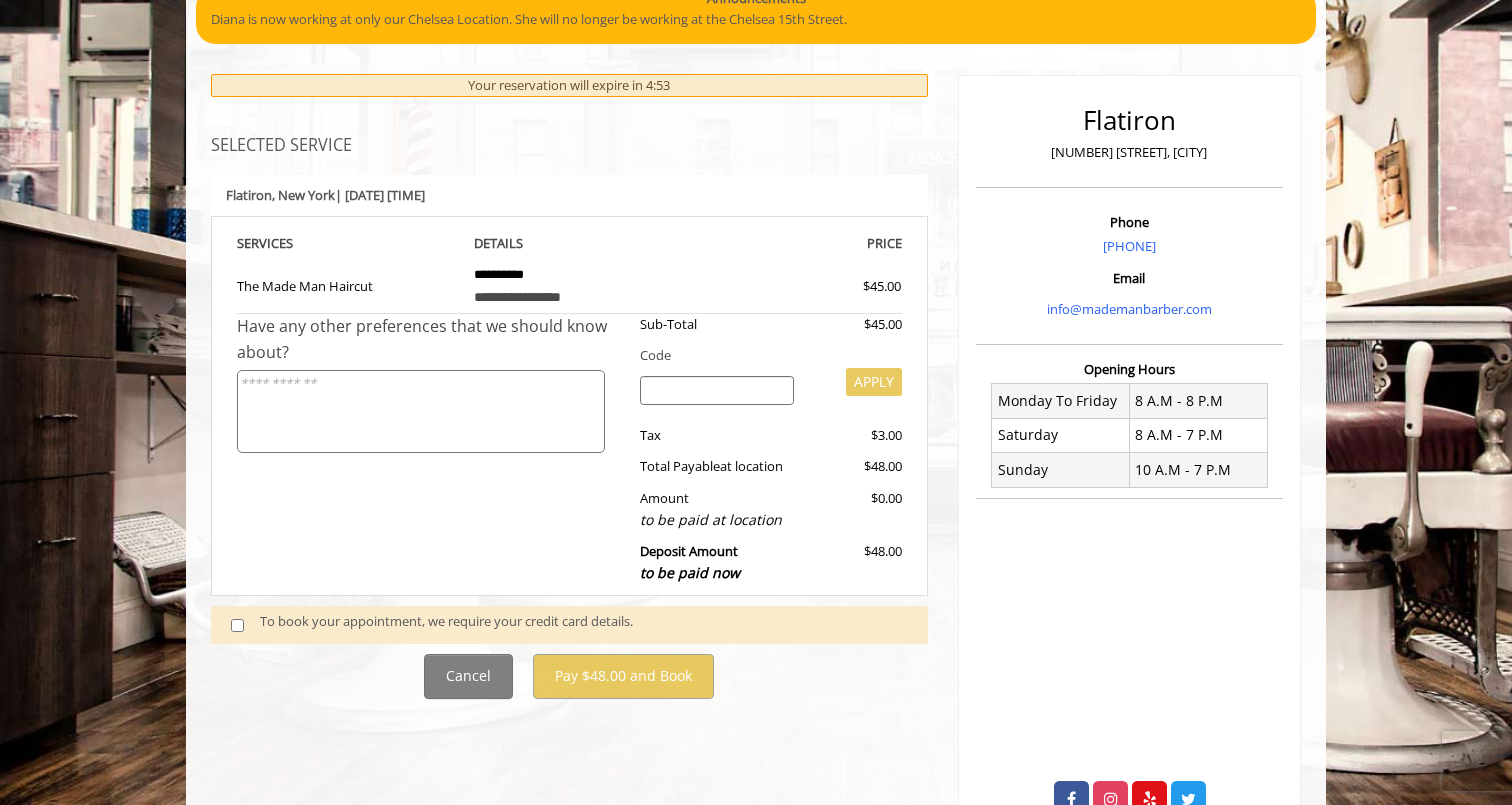 scroll, scrollTop: 247, scrollLeft: 0, axis: vertical 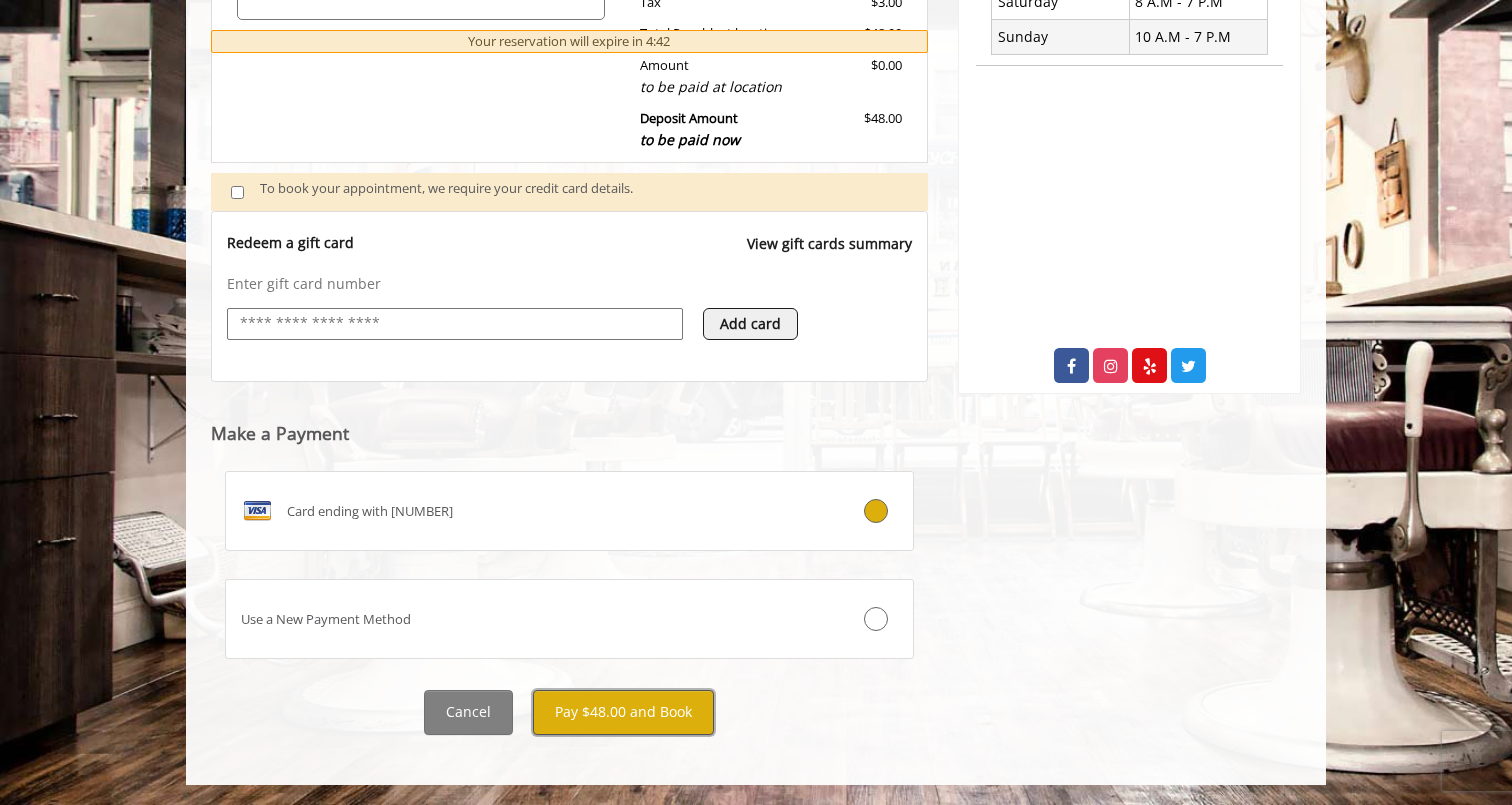 click on "Pay $48.00 and Book" at bounding box center (623, 712) 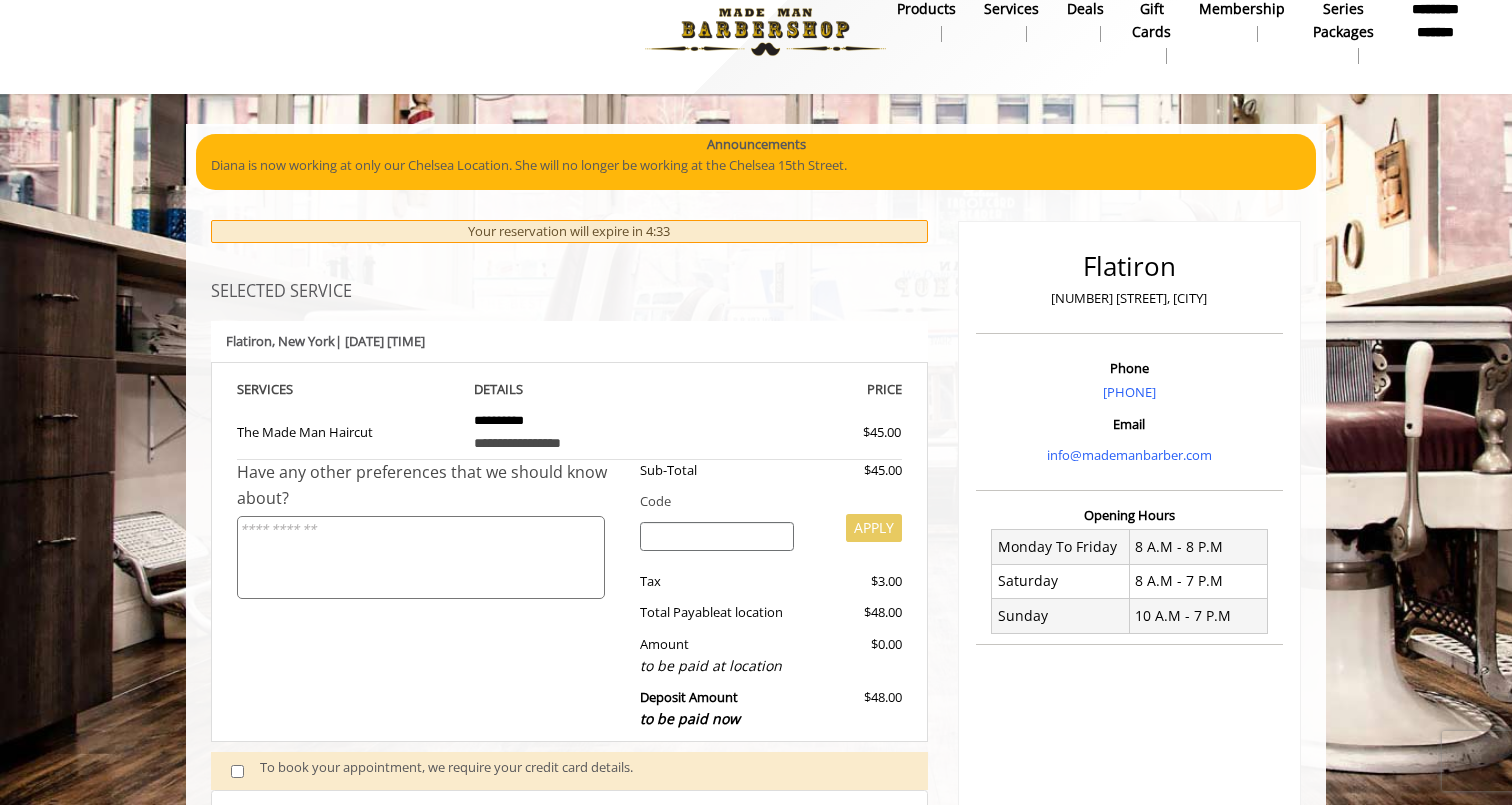 scroll, scrollTop: 16, scrollLeft: 0, axis: vertical 